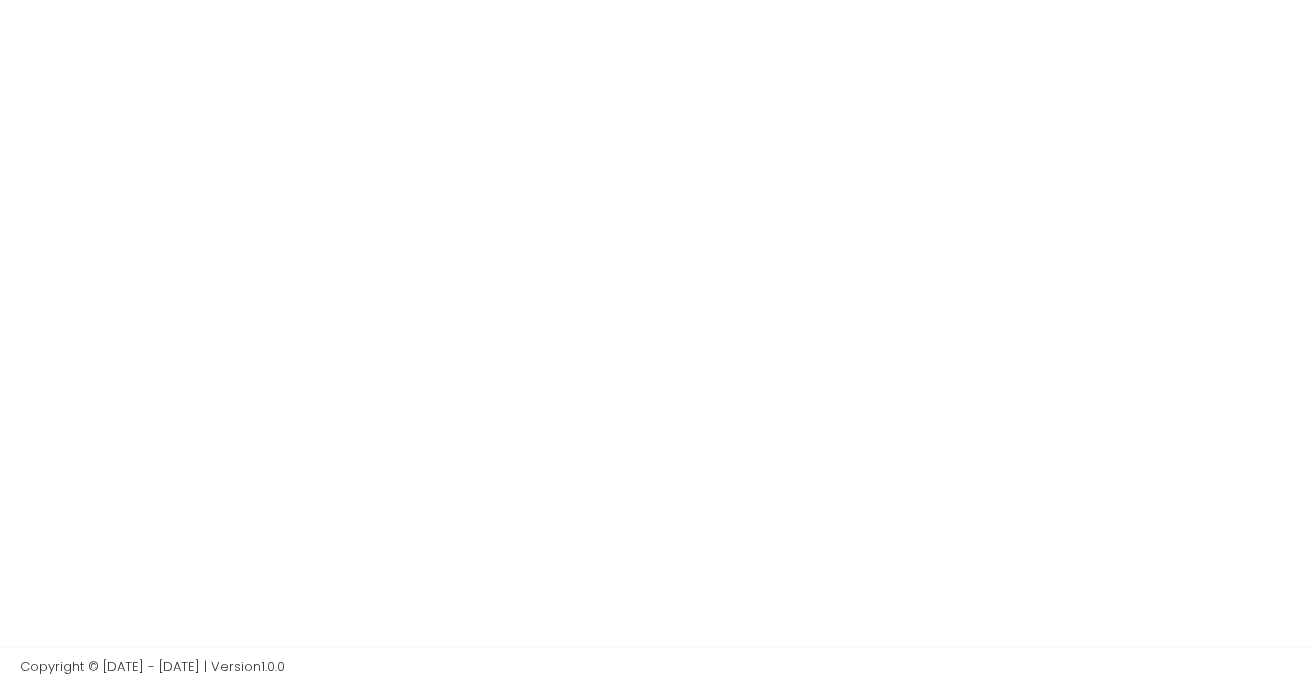 scroll, scrollTop: 0, scrollLeft: 0, axis: both 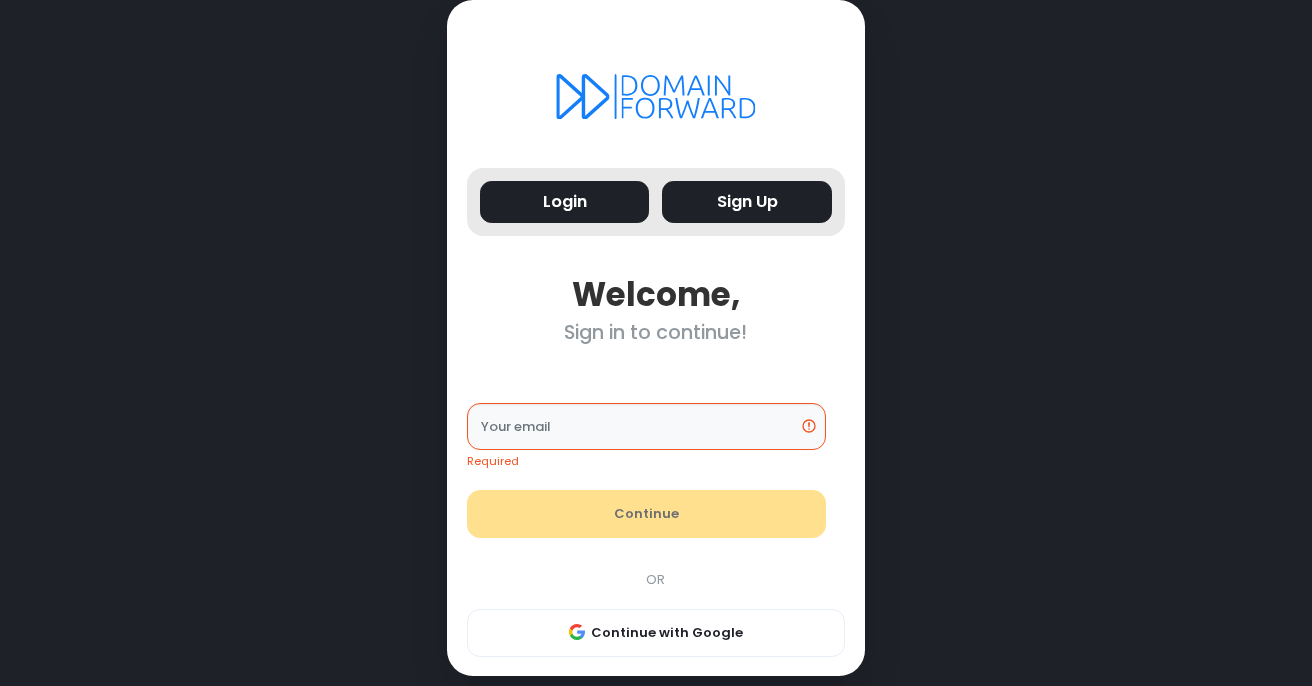 click on "Sign Up" at bounding box center (747, 202) 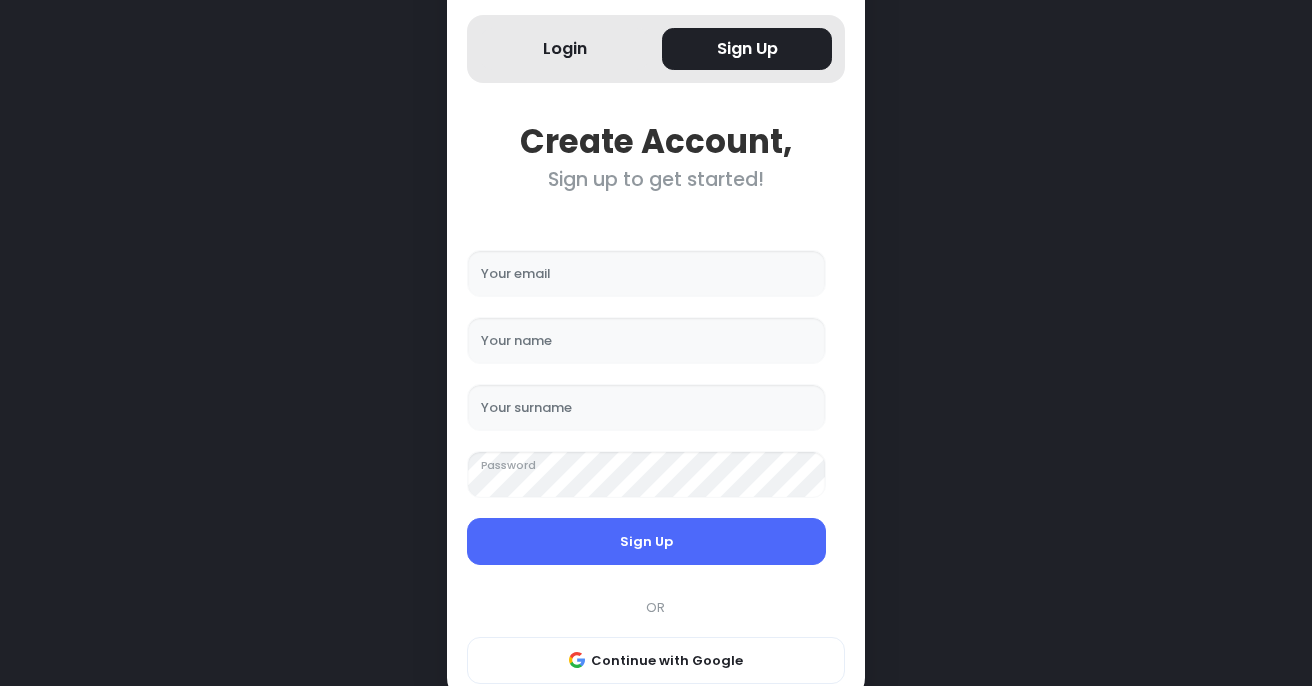 scroll, scrollTop: 210, scrollLeft: 0, axis: vertical 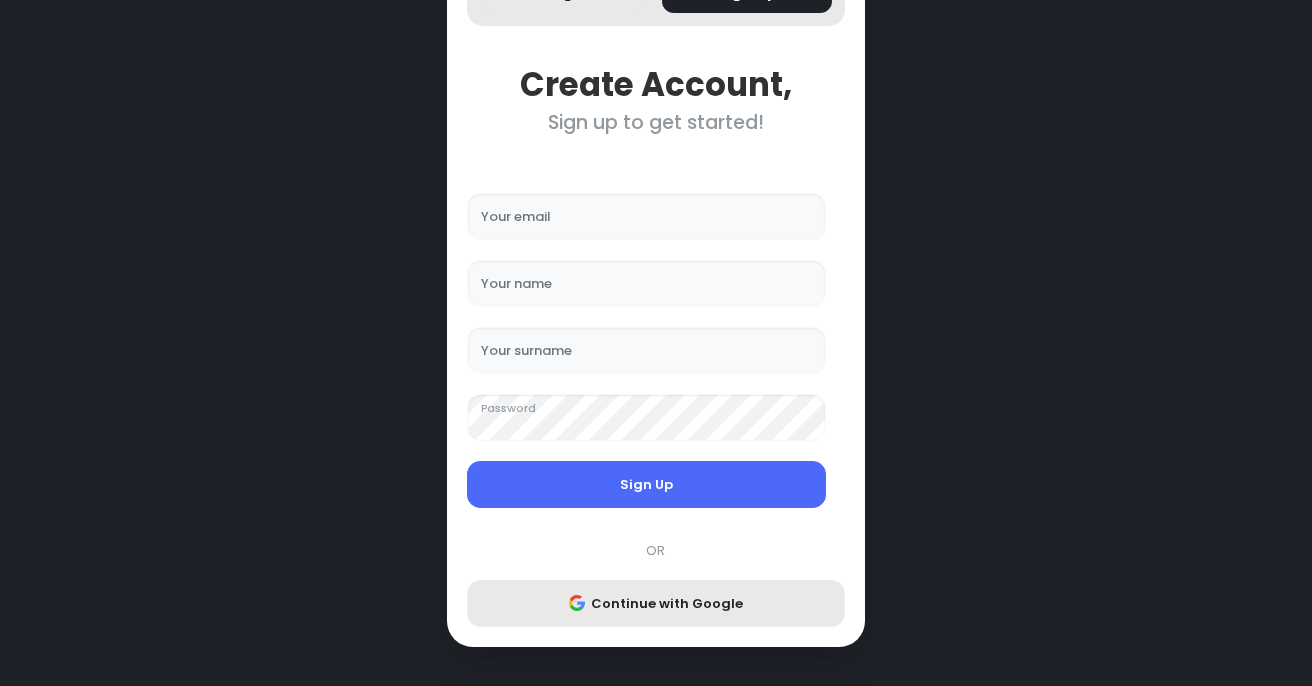 click on "Continue with Google" at bounding box center [656, 604] 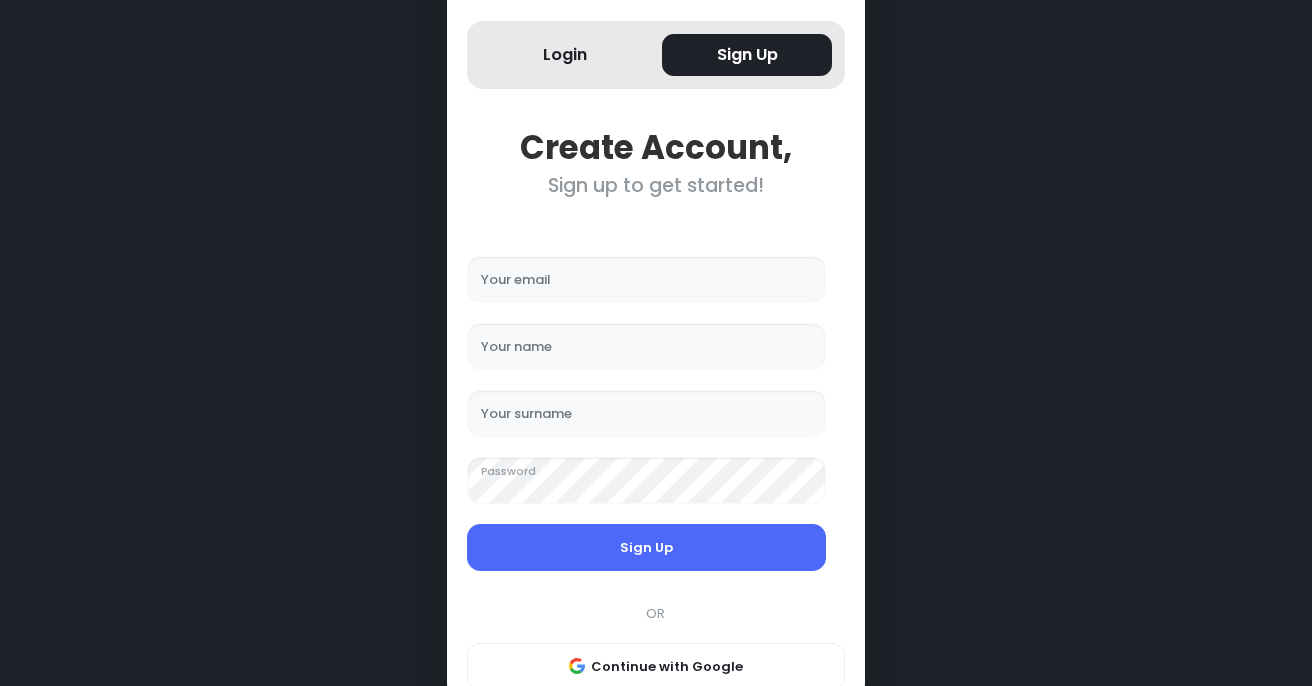 scroll, scrollTop: 210, scrollLeft: 0, axis: vertical 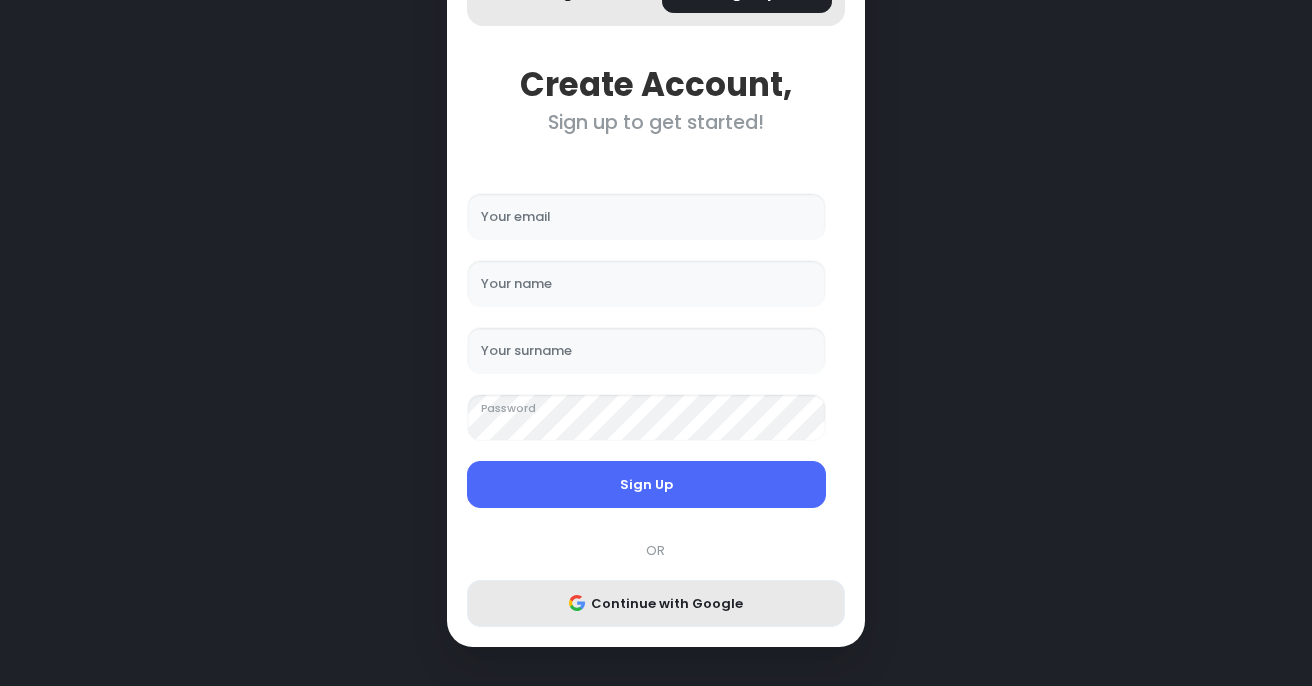 click on "Continue with Google" at bounding box center [656, 604] 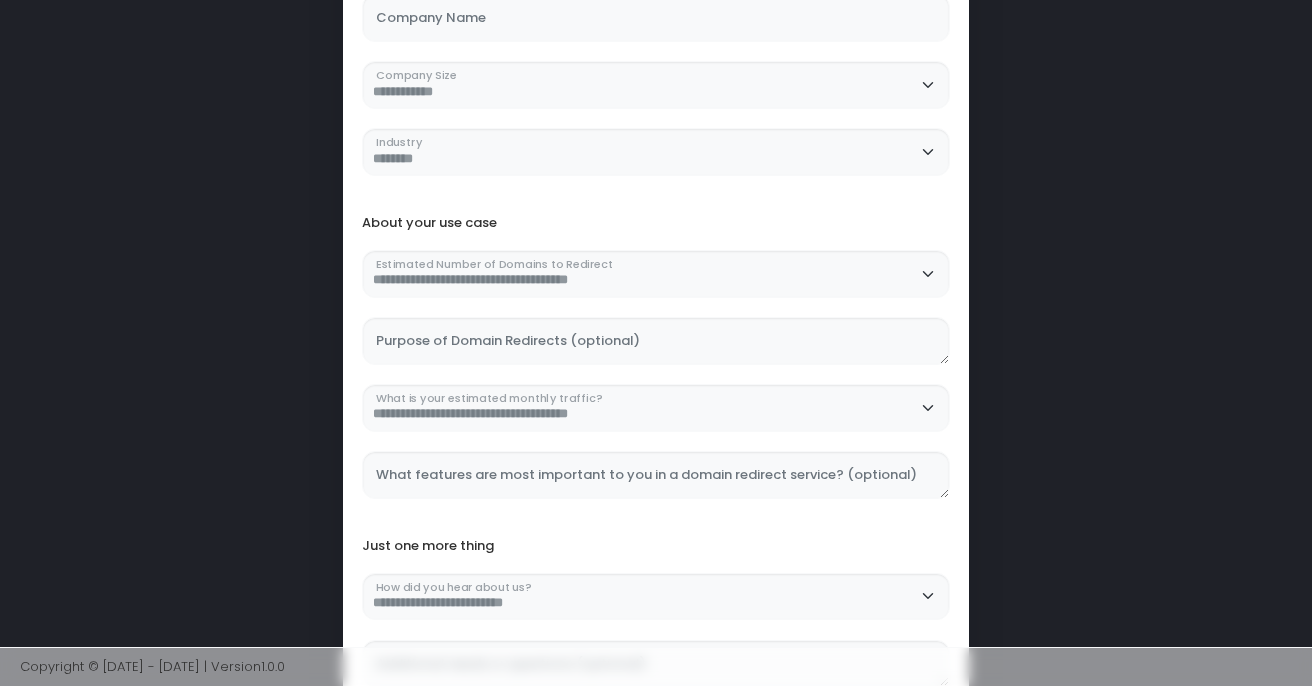 scroll, scrollTop: 418, scrollLeft: 0, axis: vertical 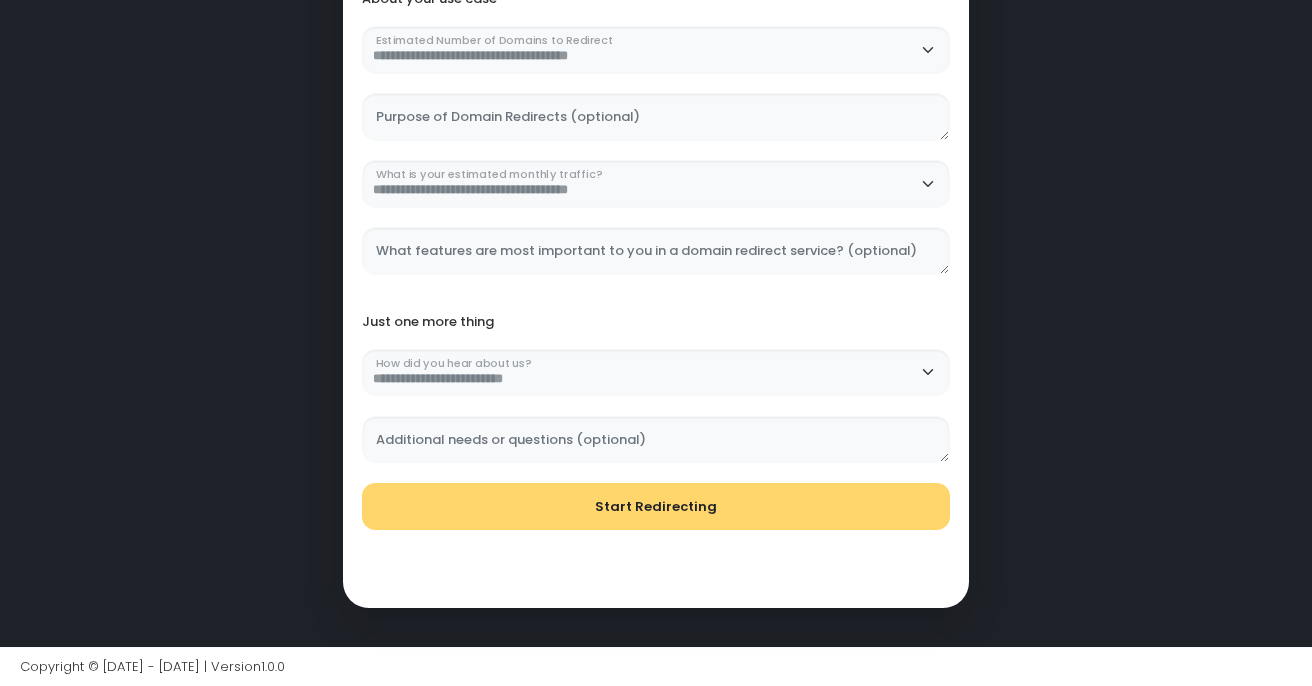 click on "Start Redirecting" at bounding box center (656, 507) 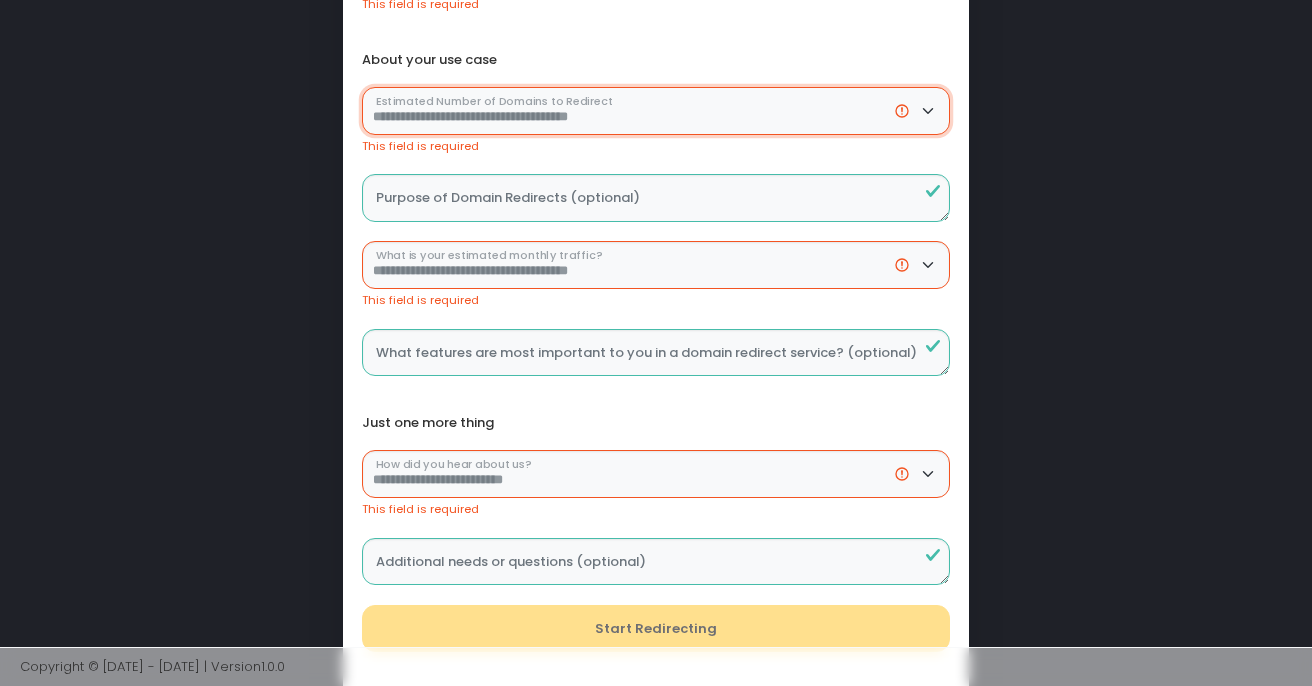 click on "**********" at bounding box center [656, 111] 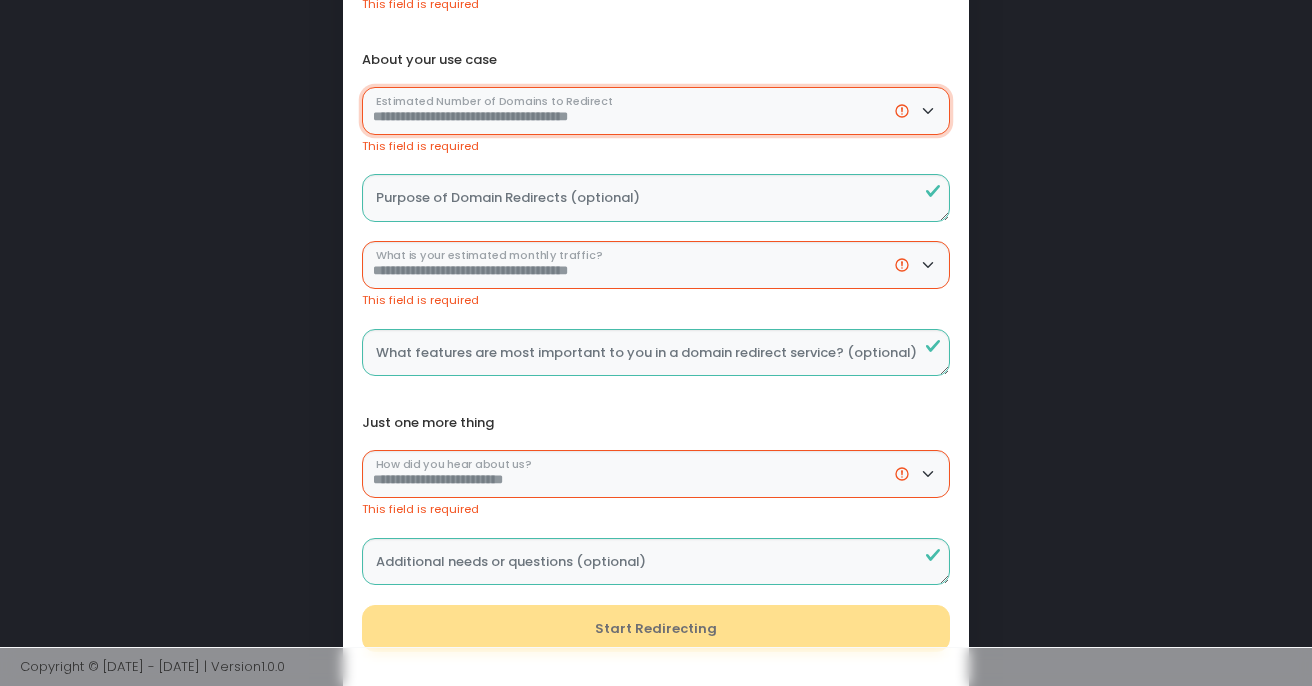 select on "********" 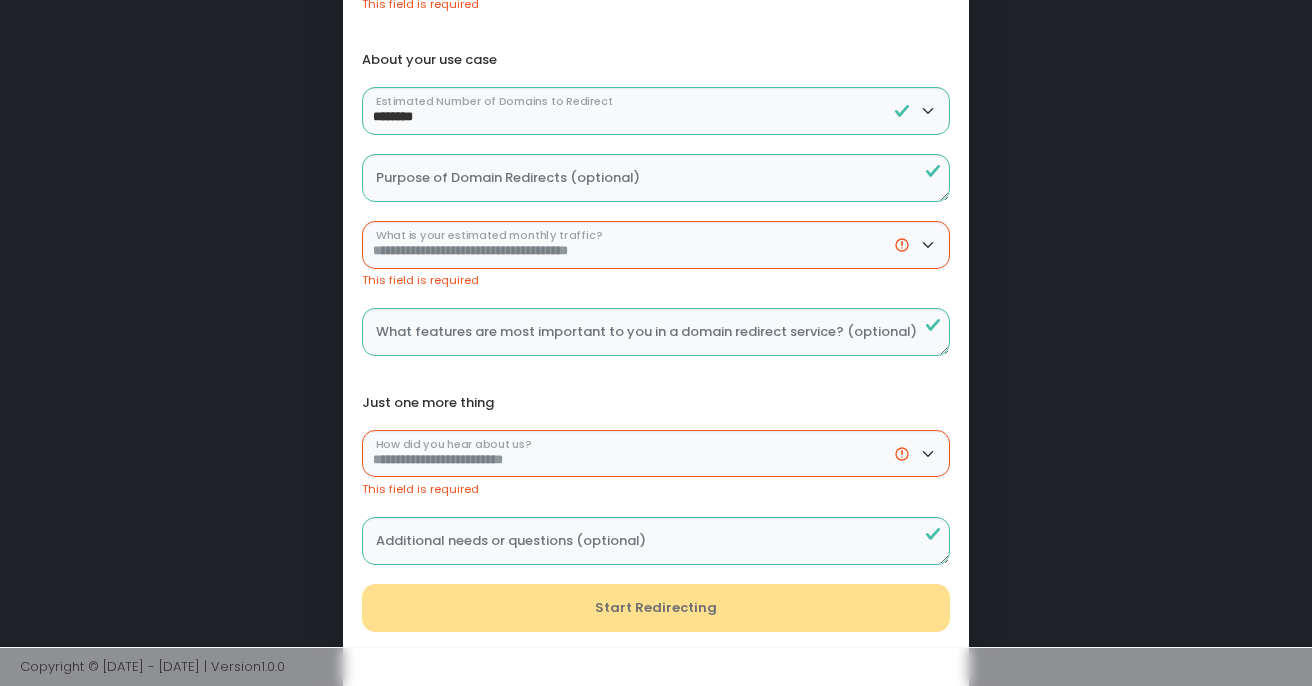 click on "This field is required" at bounding box center (656, 280) 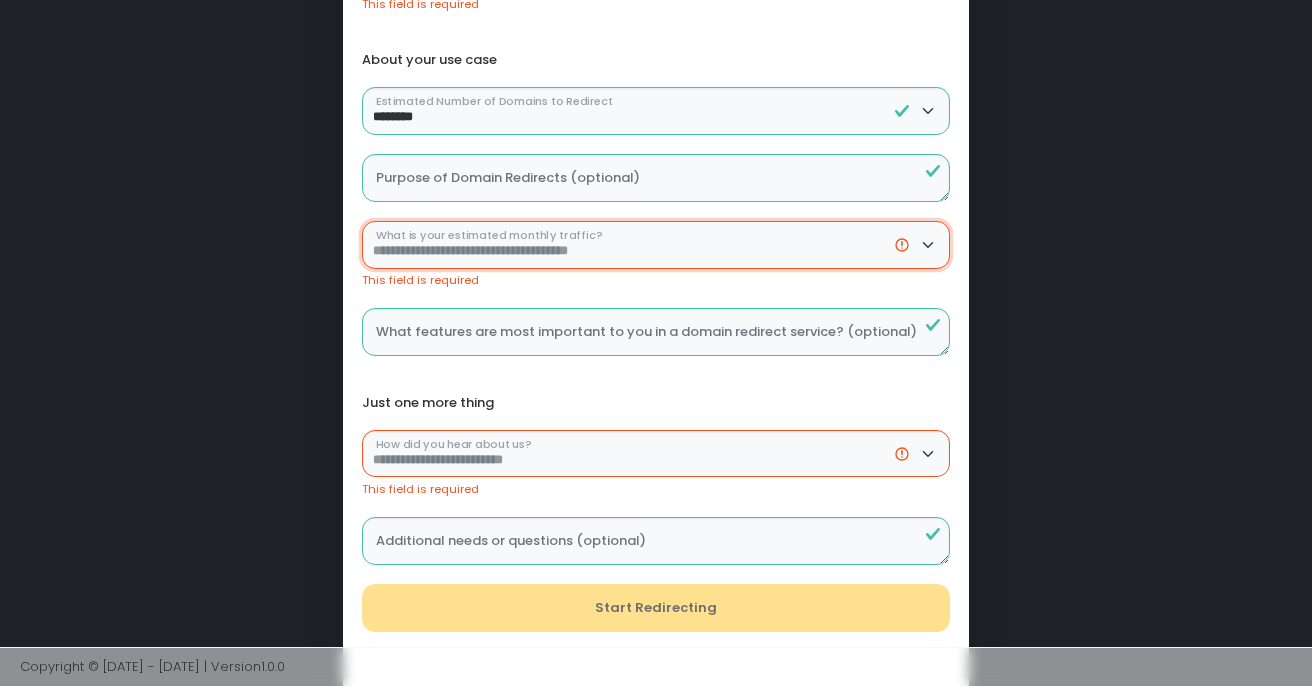 click on "**********" at bounding box center (656, 245) 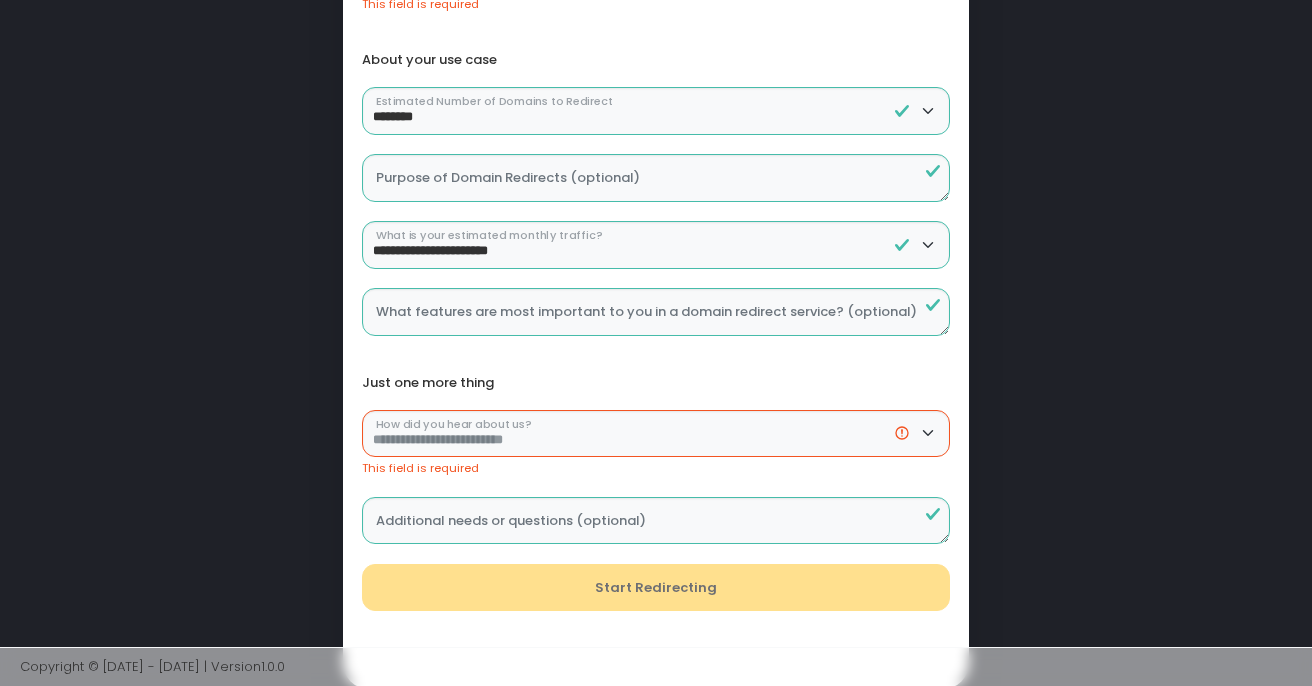 click on "**********" at bounding box center [656, 444] 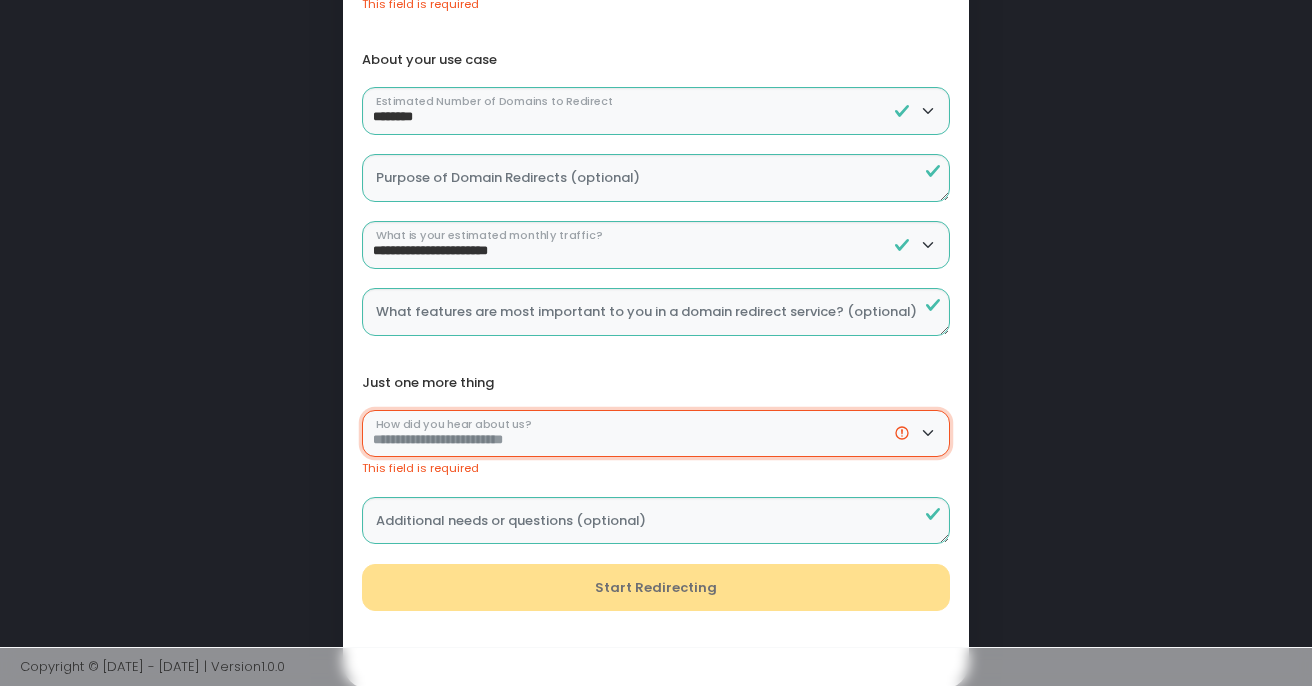 click on "**********" at bounding box center (656, 434) 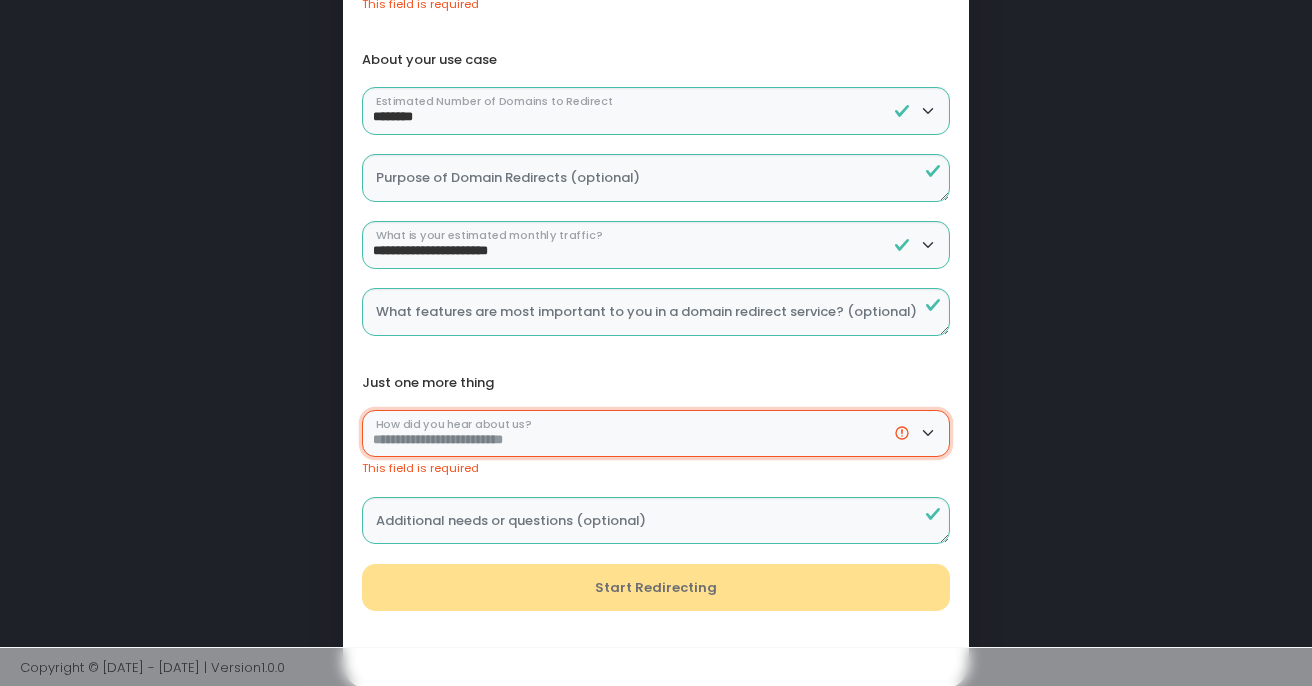 select on "**********" 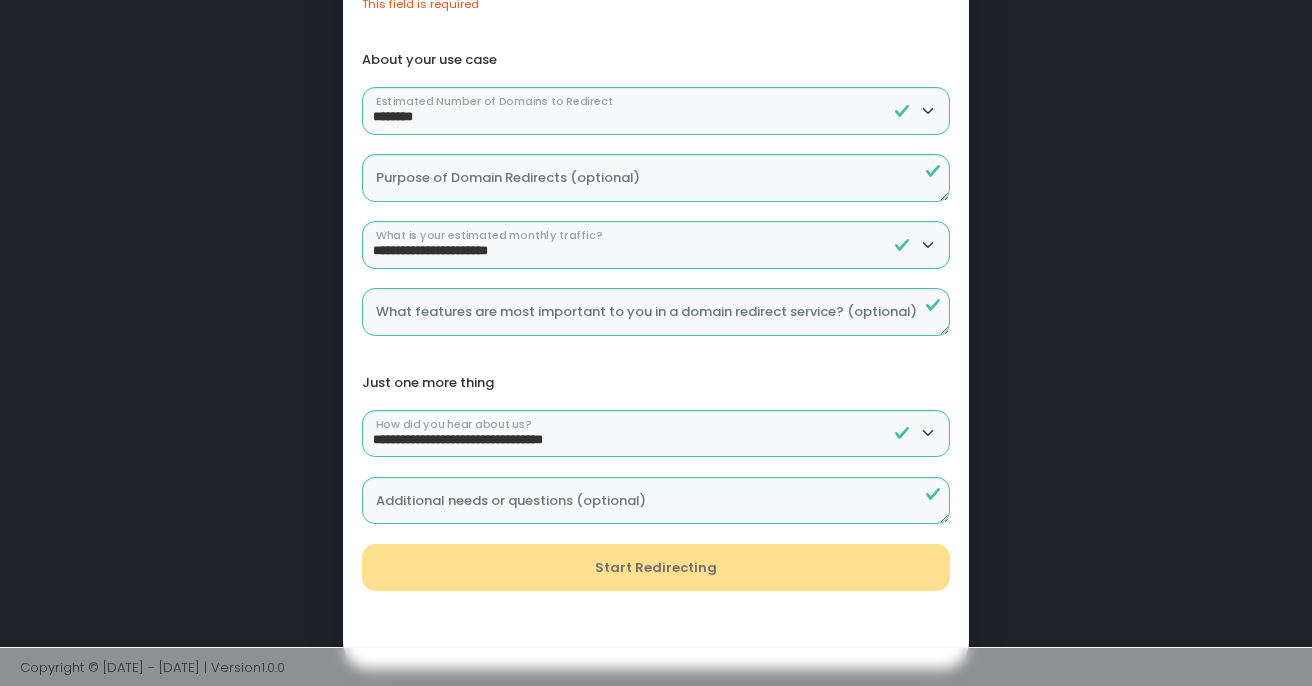 click on "Start Redirecting" at bounding box center [655, 568] 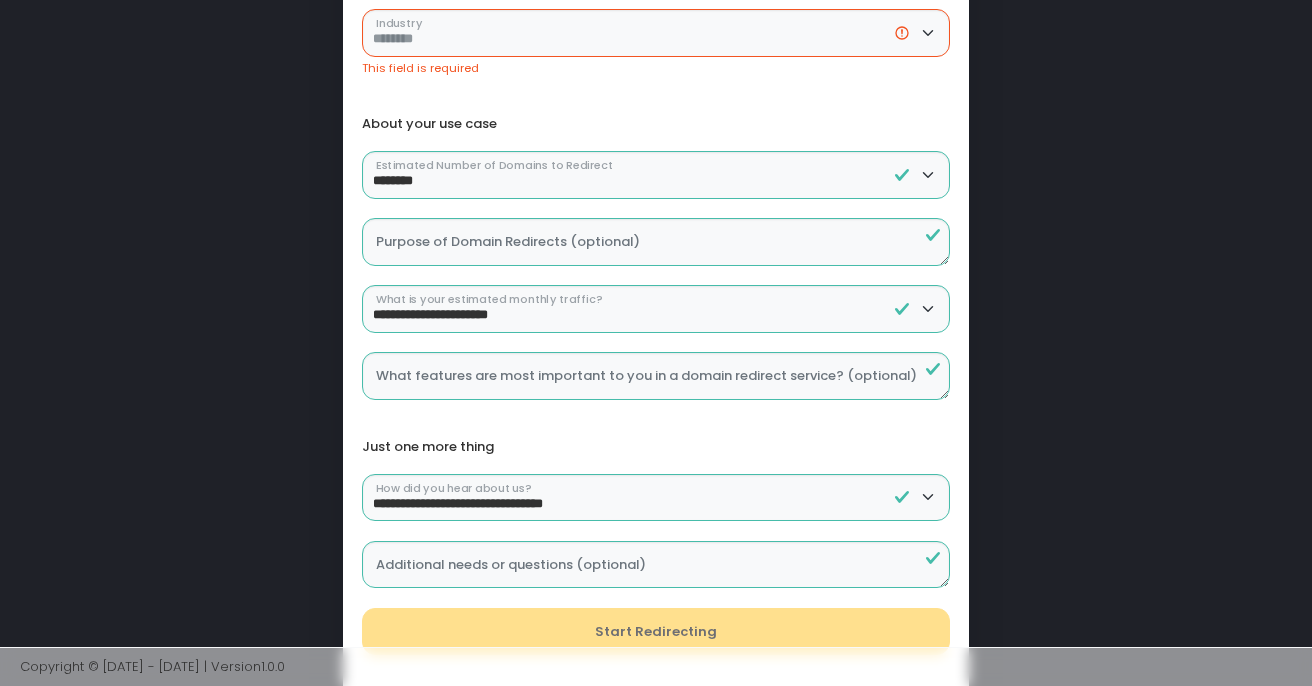 scroll, scrollTop: 337, scrollLeft: 0, axis: vertical 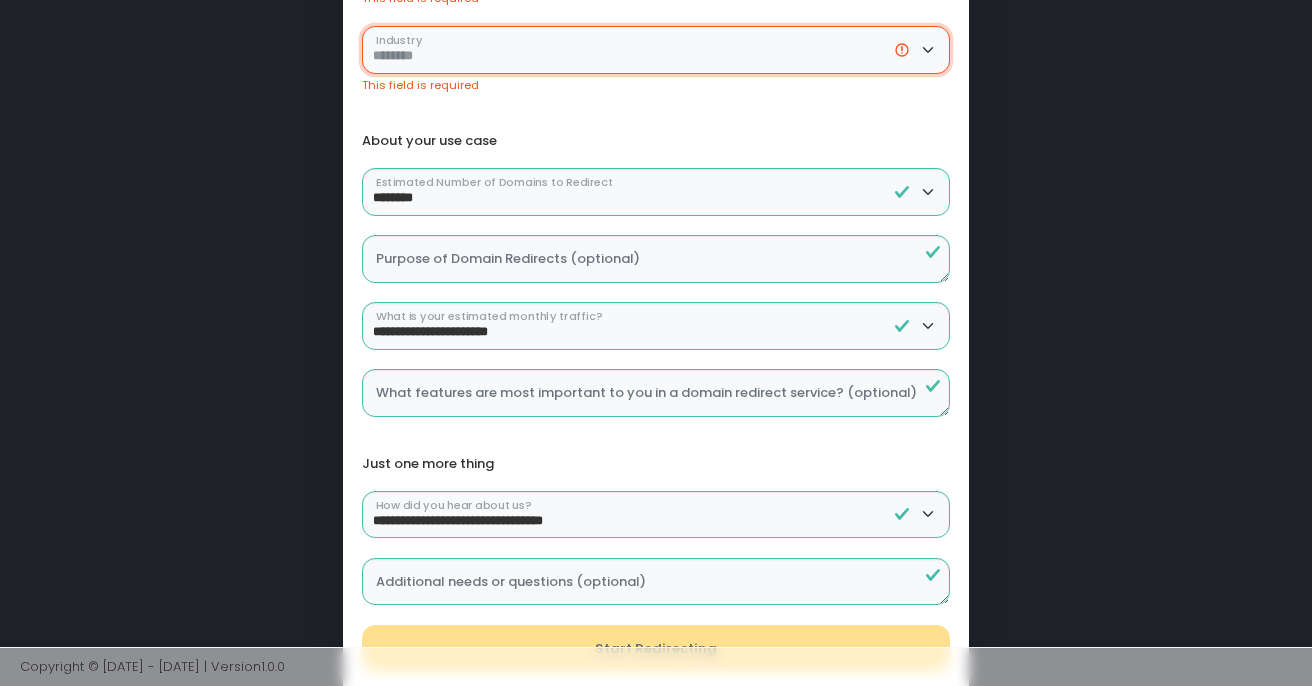 click on "**********" at bounding box center (656, 50) 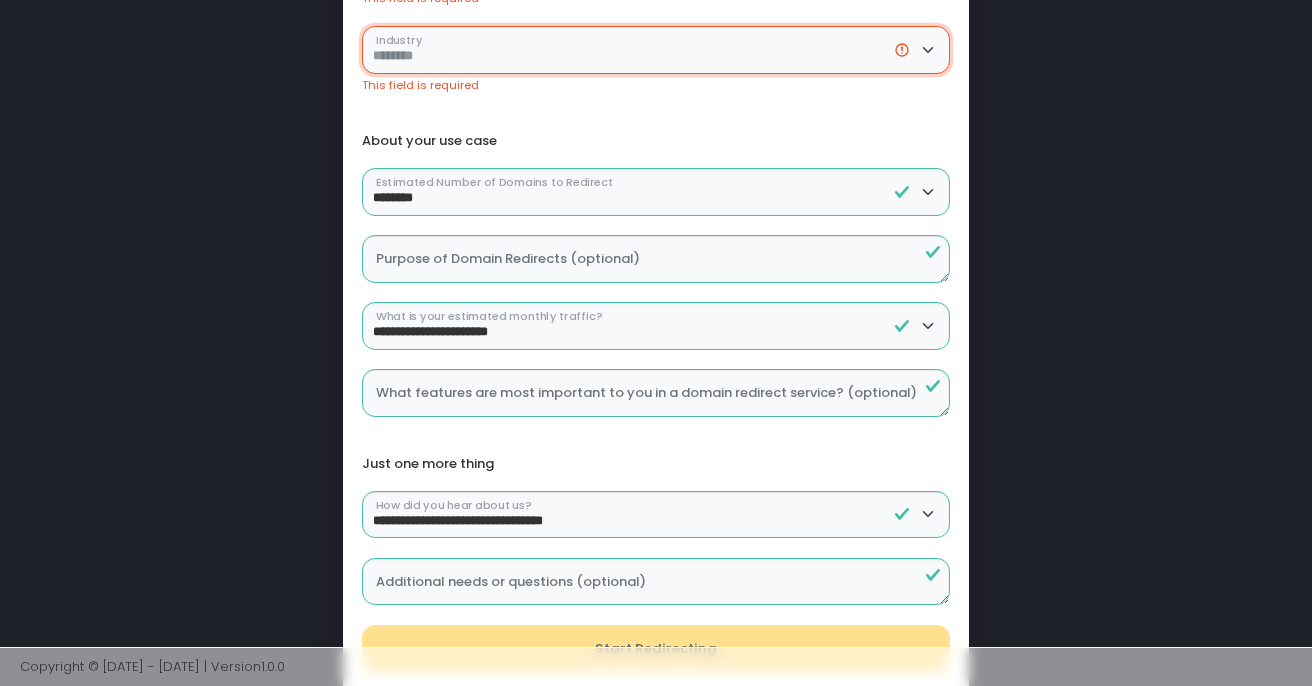 select on "**********" 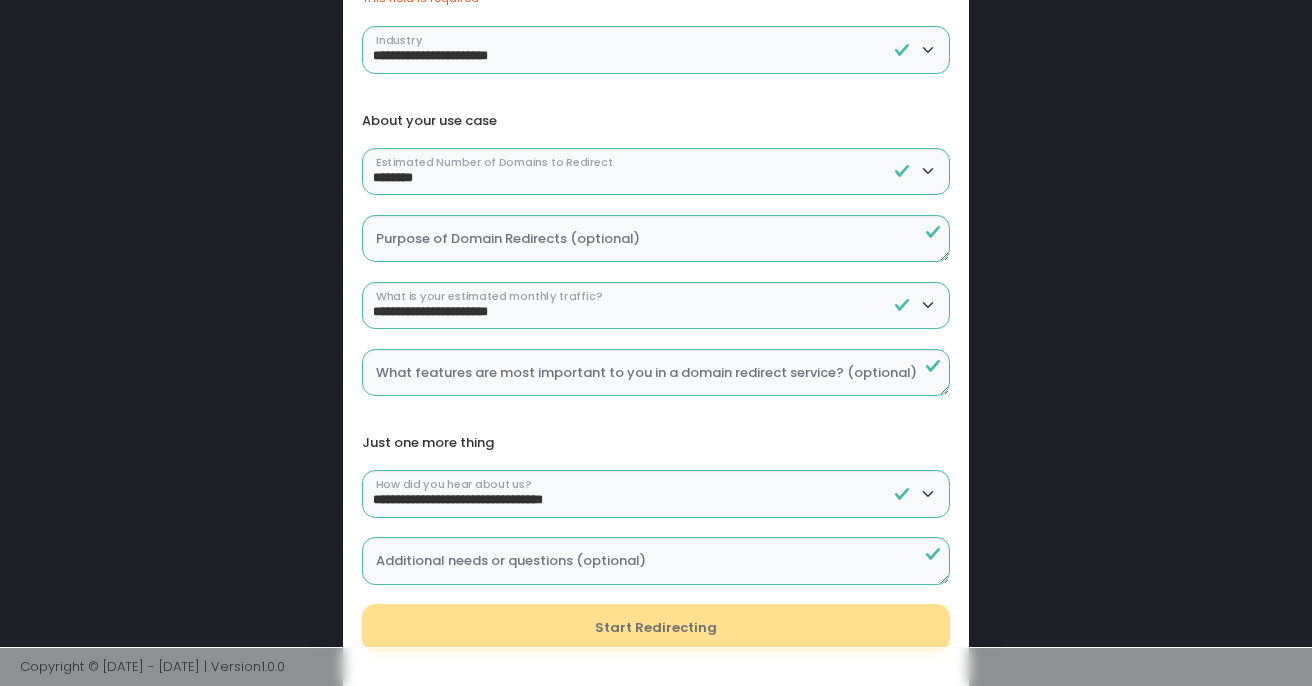 click on "Start Redirecting" at bounding box center (655, 628) 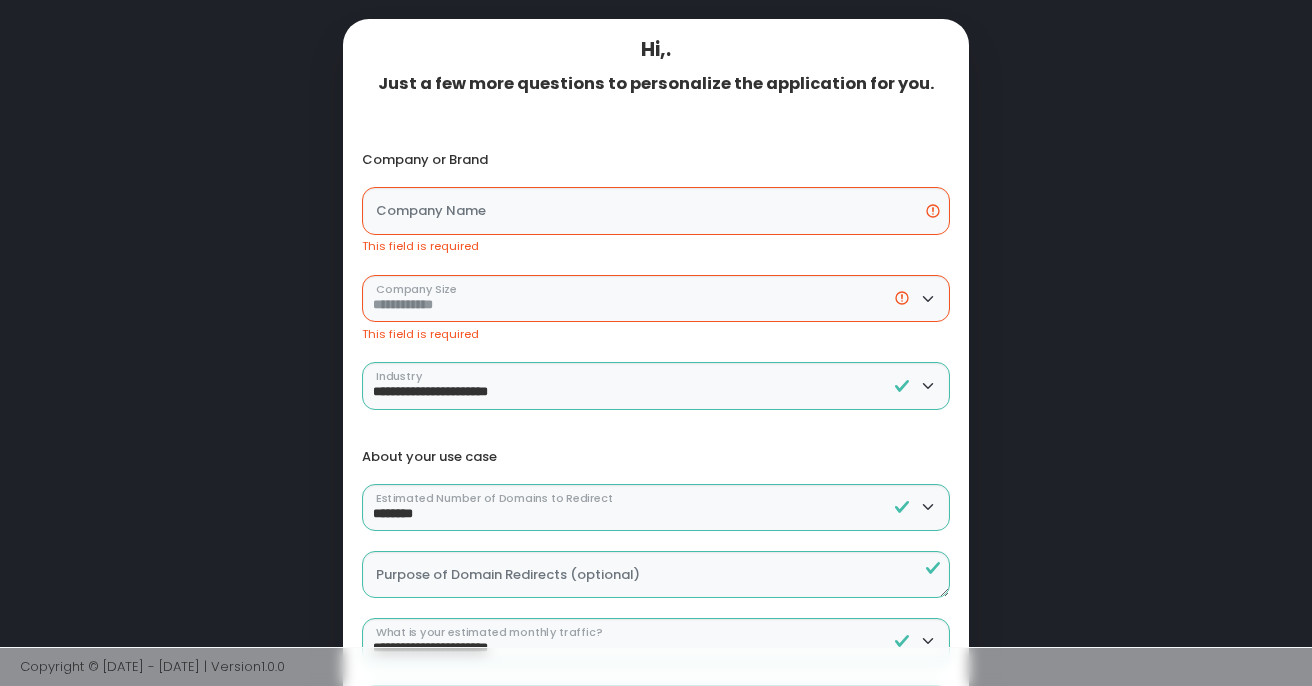 scroll, scrollTop: 0, scrollLeft: 0, axis: both 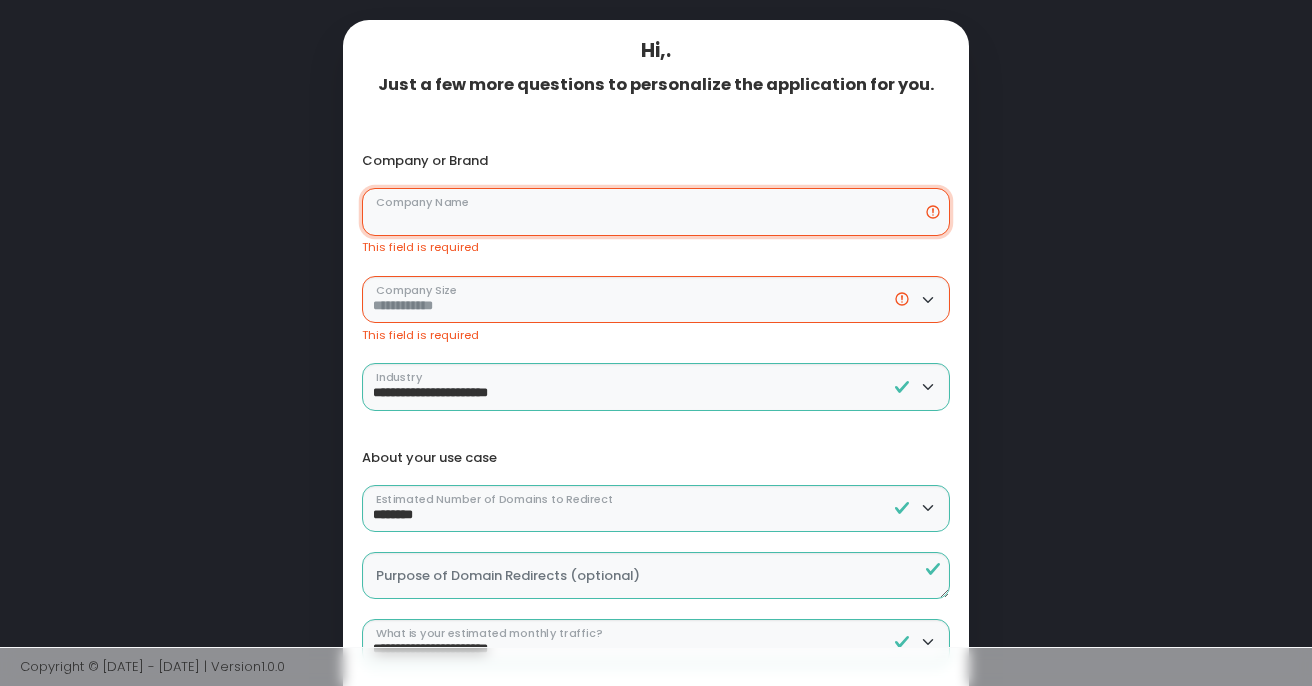 click on "Company Name" at bounding box center (656, 212) 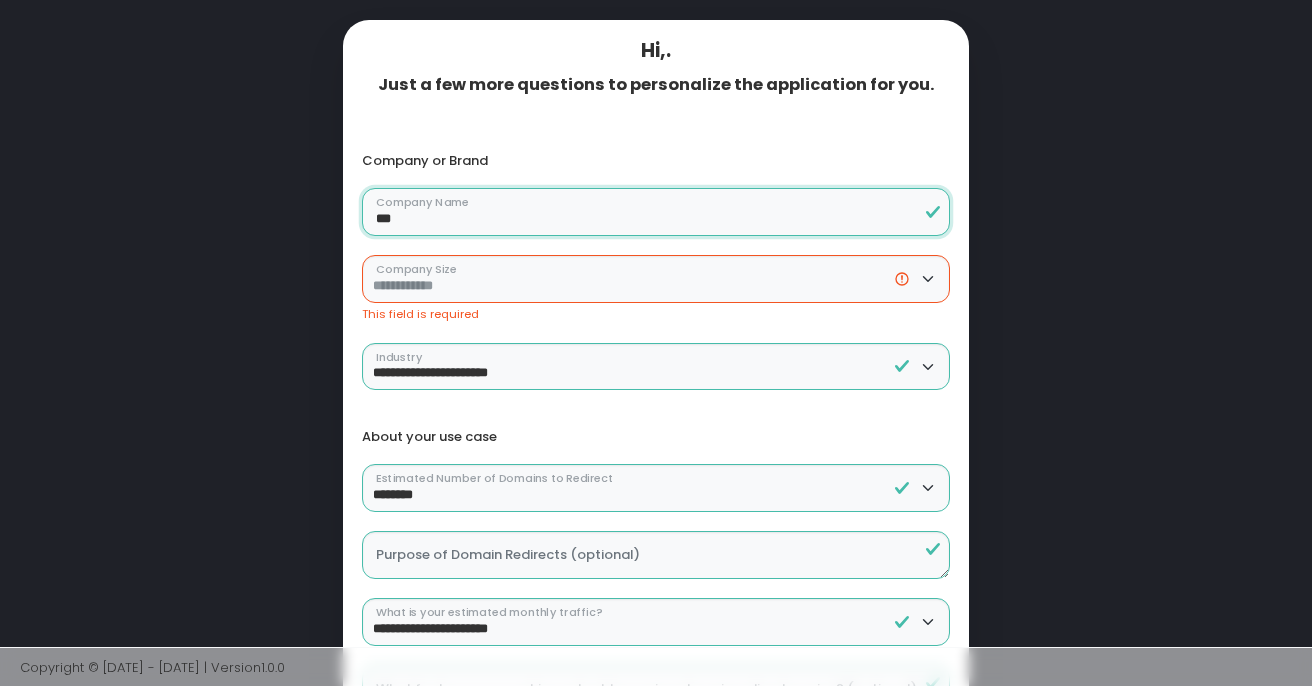 type on "***" 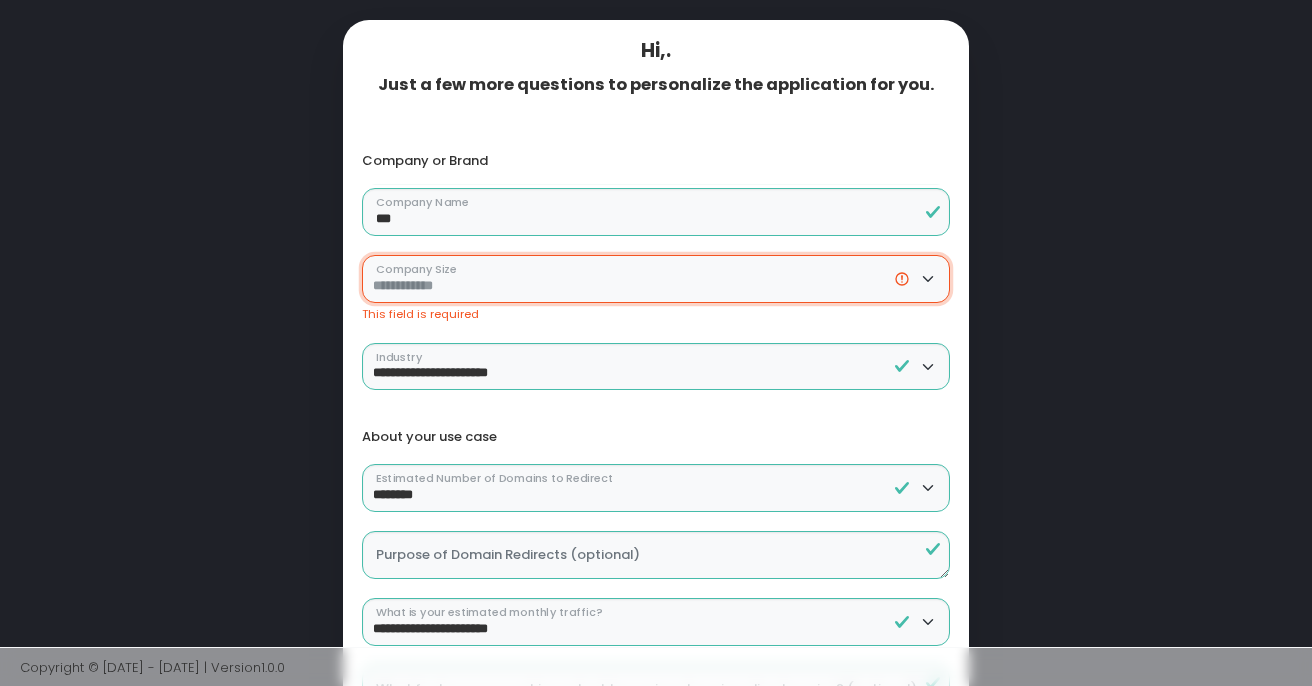 click on "**********" at bounding box center [656, 279] 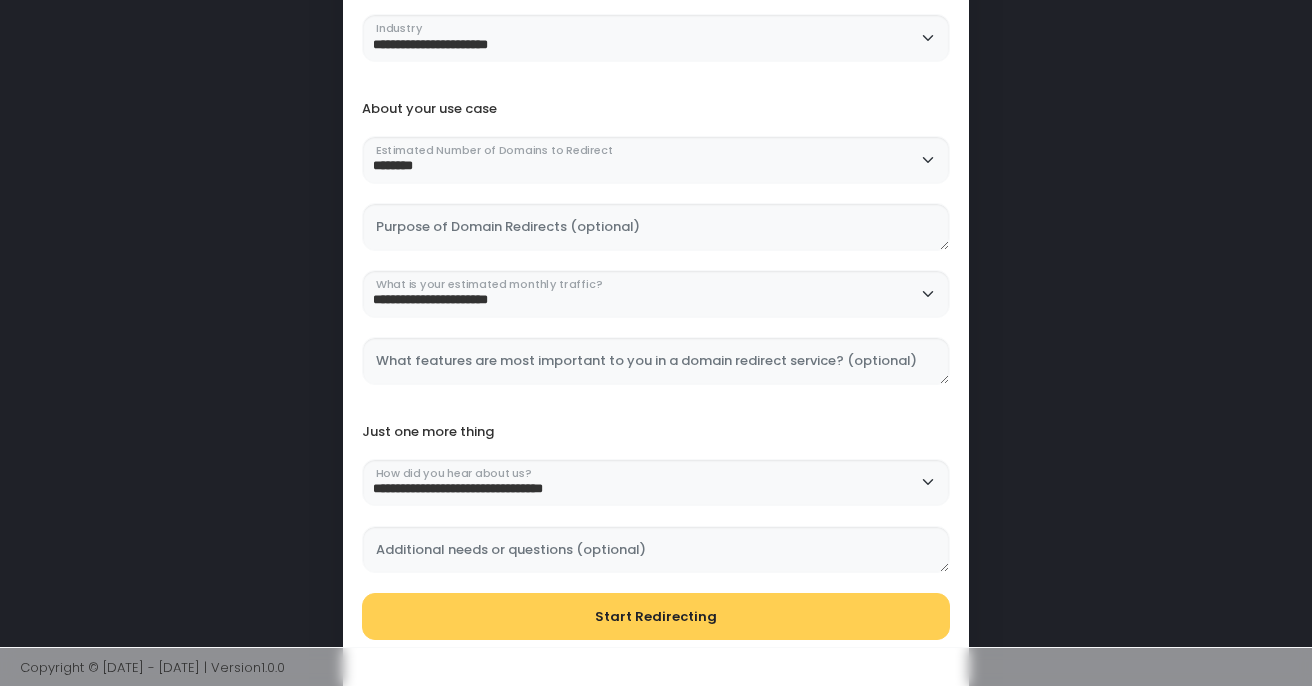 scroll, scrollTop: 418, scrollLeft: 0, axis: vertical 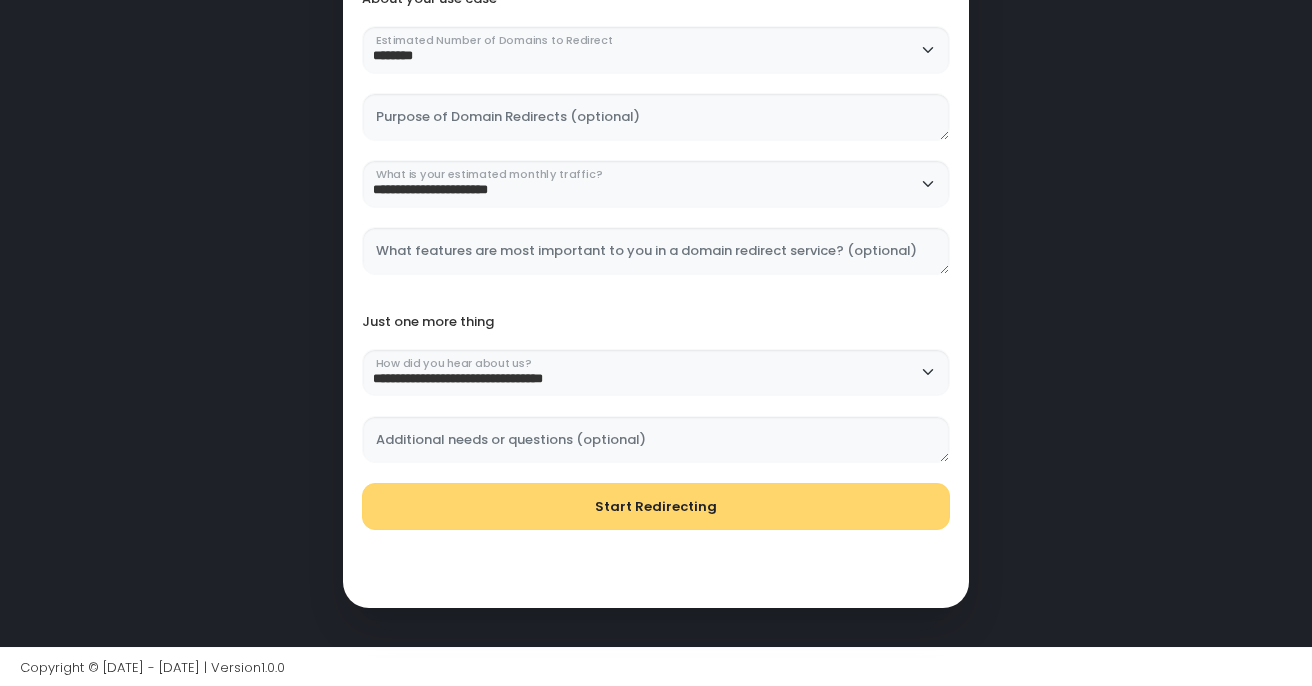 click on "Start Redirecting" at bounding box center (656, 507) 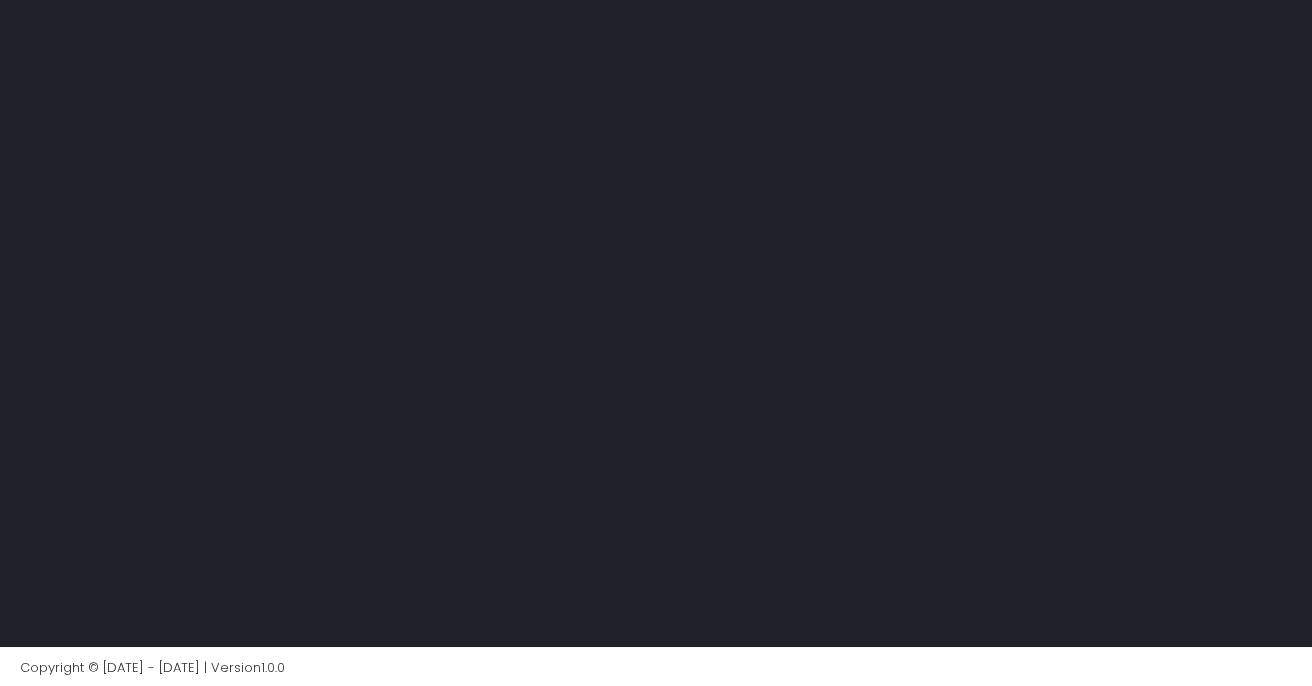 scroll, scrollTop: 0, scrollLeft: 0, axis: both 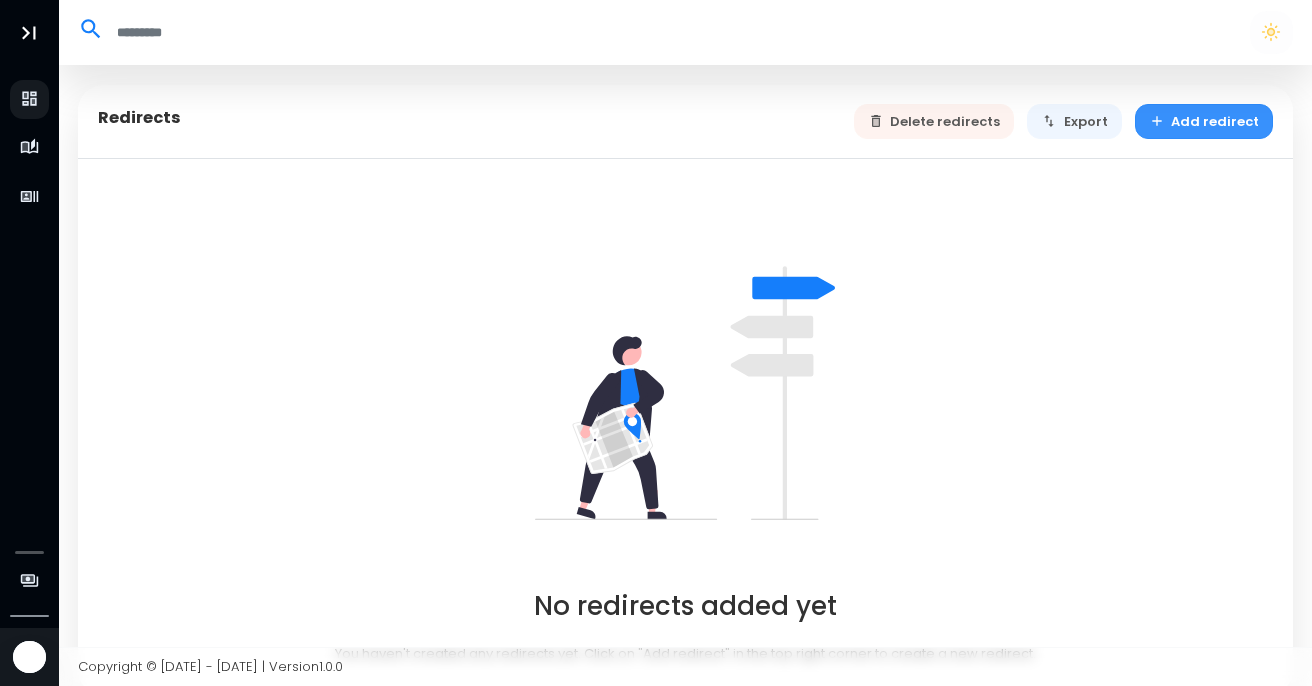 click on "Add redirect" at bounding box center [1204, 121] 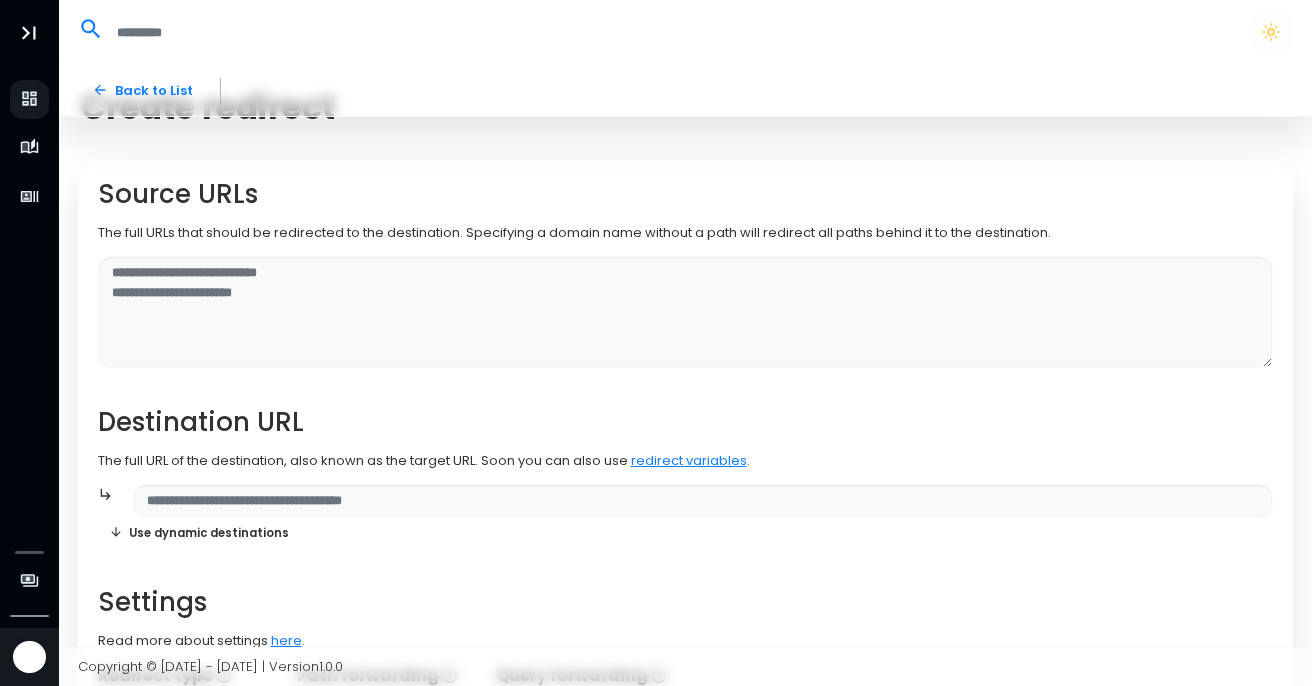 scroll, scrollTop: 47, scrollLeft: 0, axis: vertical 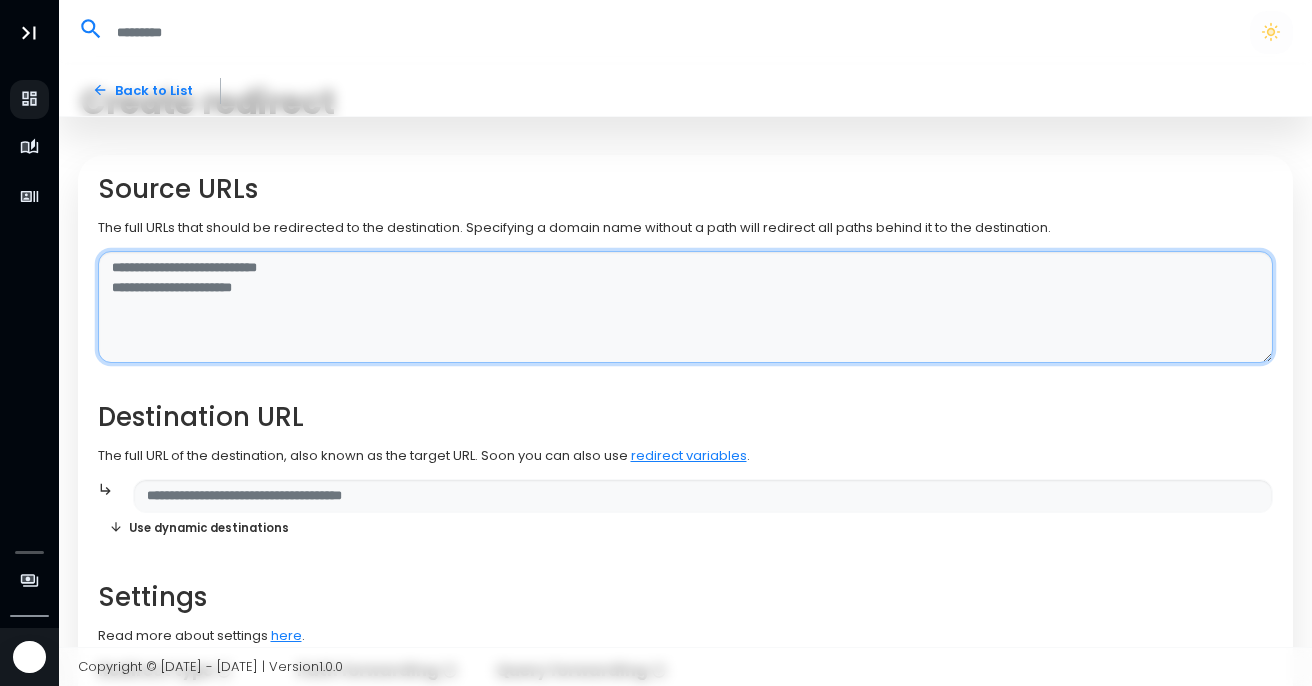 click at bounding box center (686, 307) 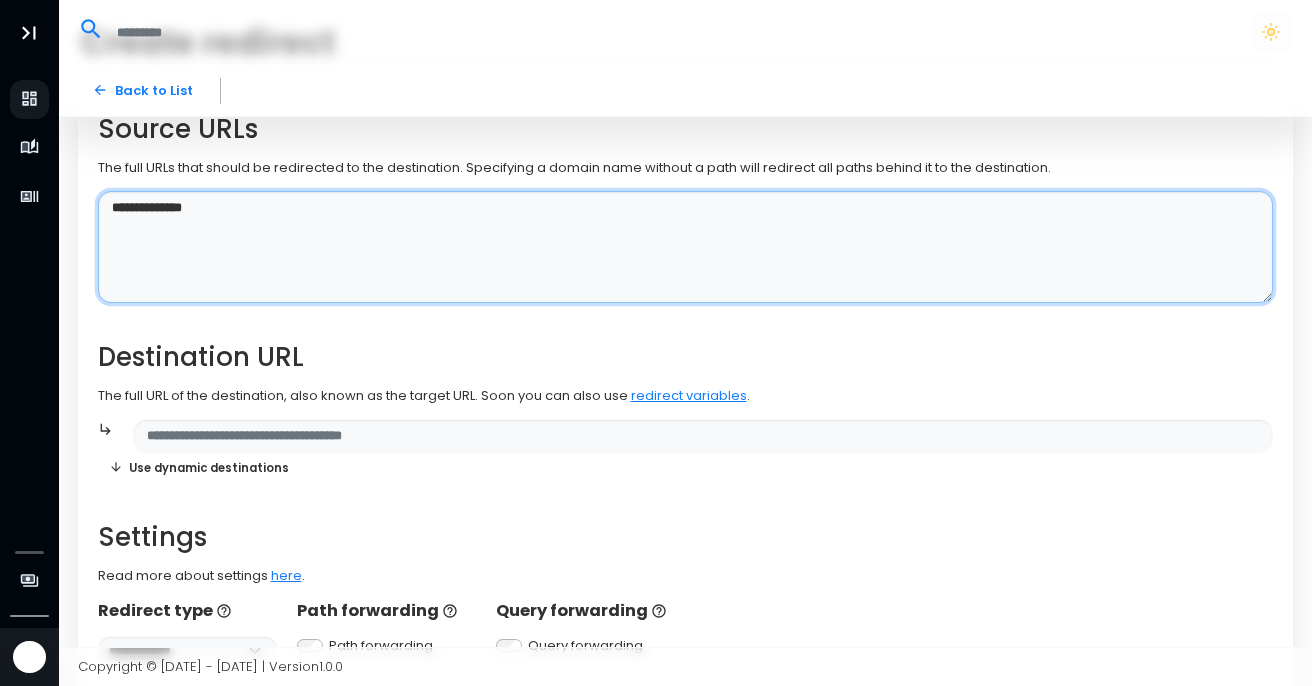 scroll, scrollTop: 149, scrollLeft: 0, axis: vertical 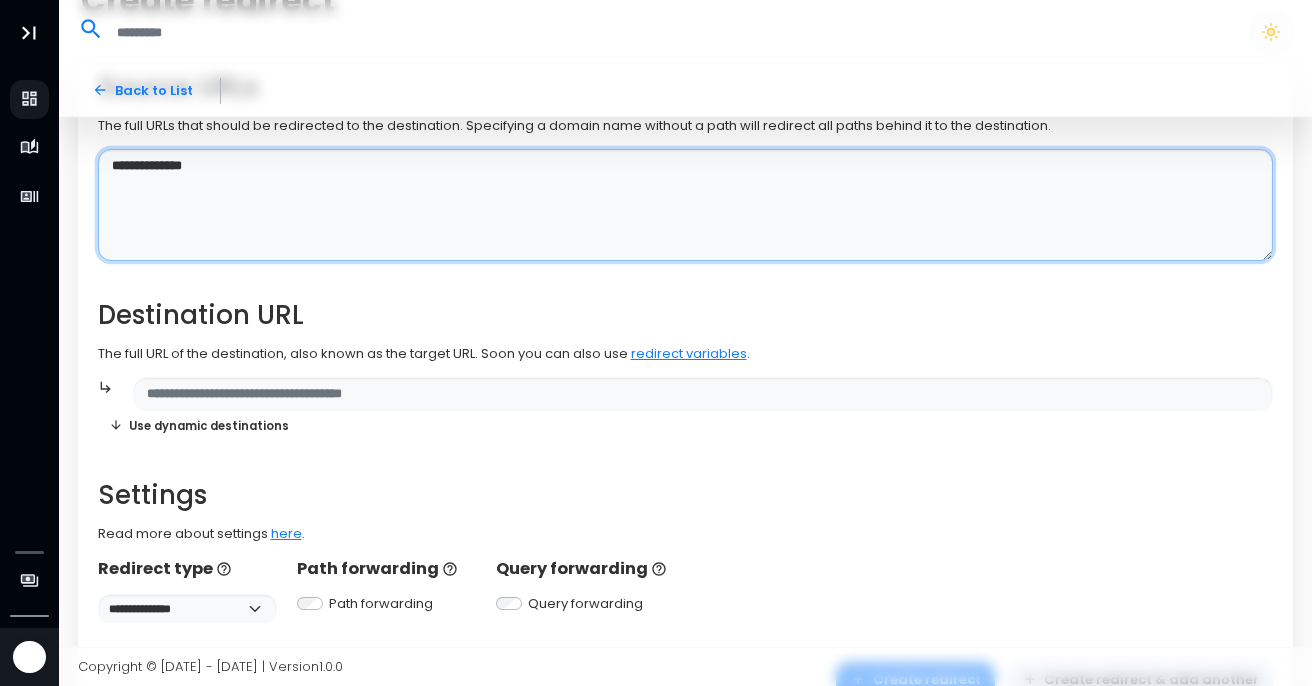 type on "**********" 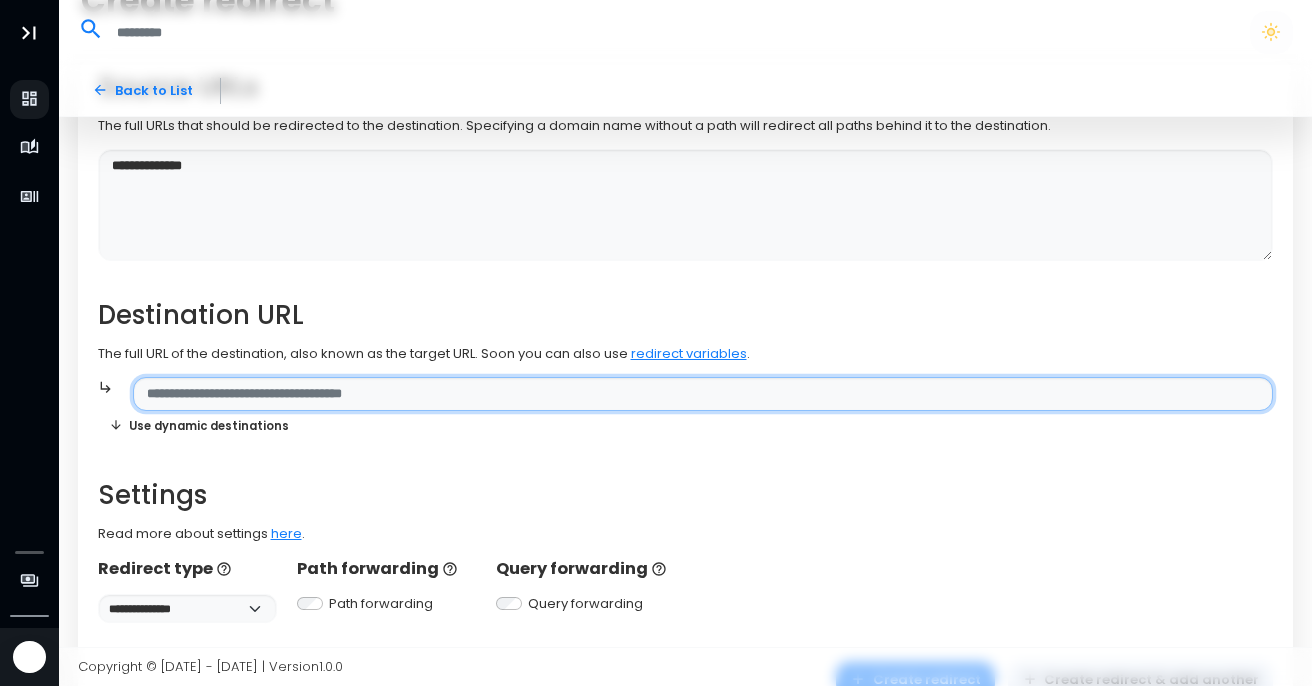 click at bounding box center (703, 394) 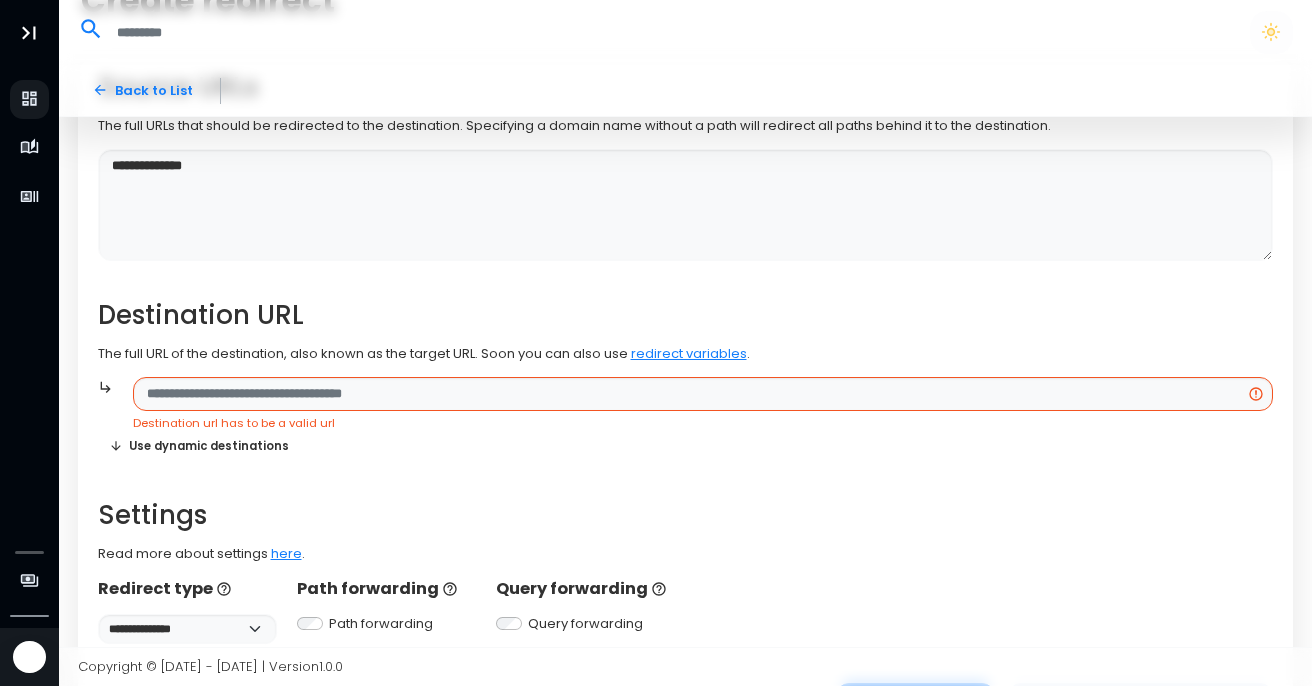 click on "**********" at bounding box center [686, 358] 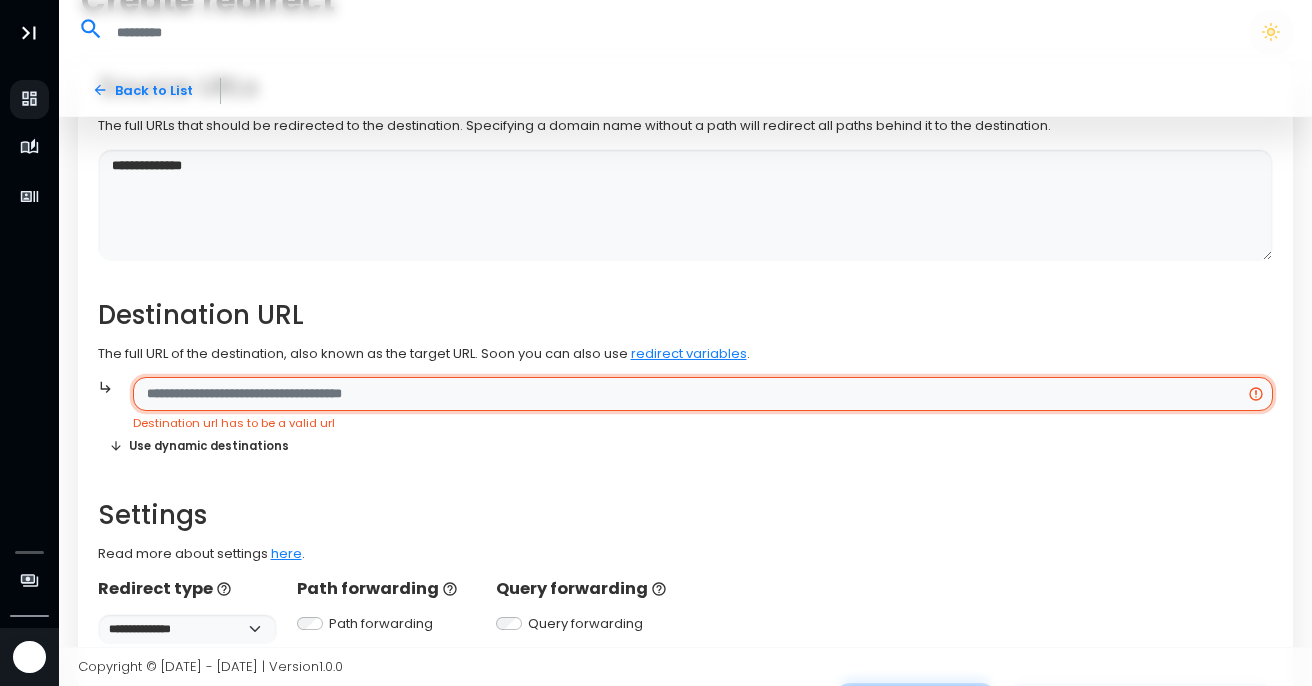 click at bounding box center [703, 394] 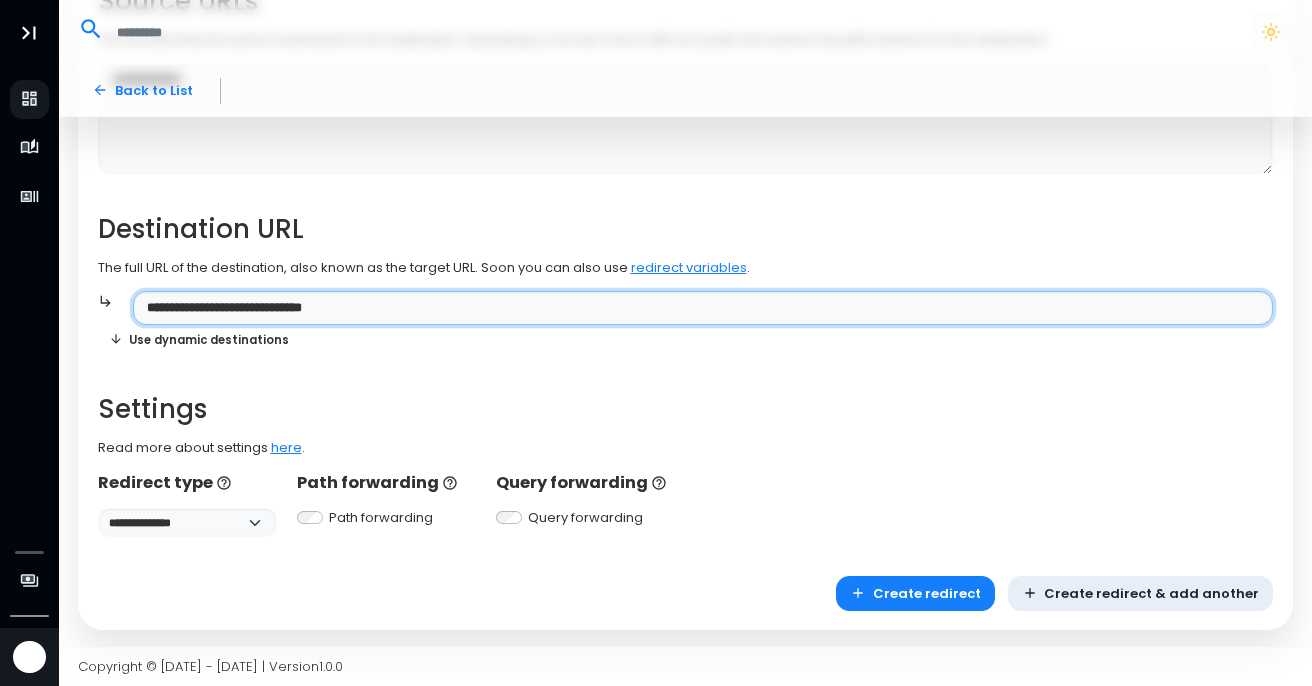 scroll, scrollTop: 238, scrollLeft: 0, axis: vertical 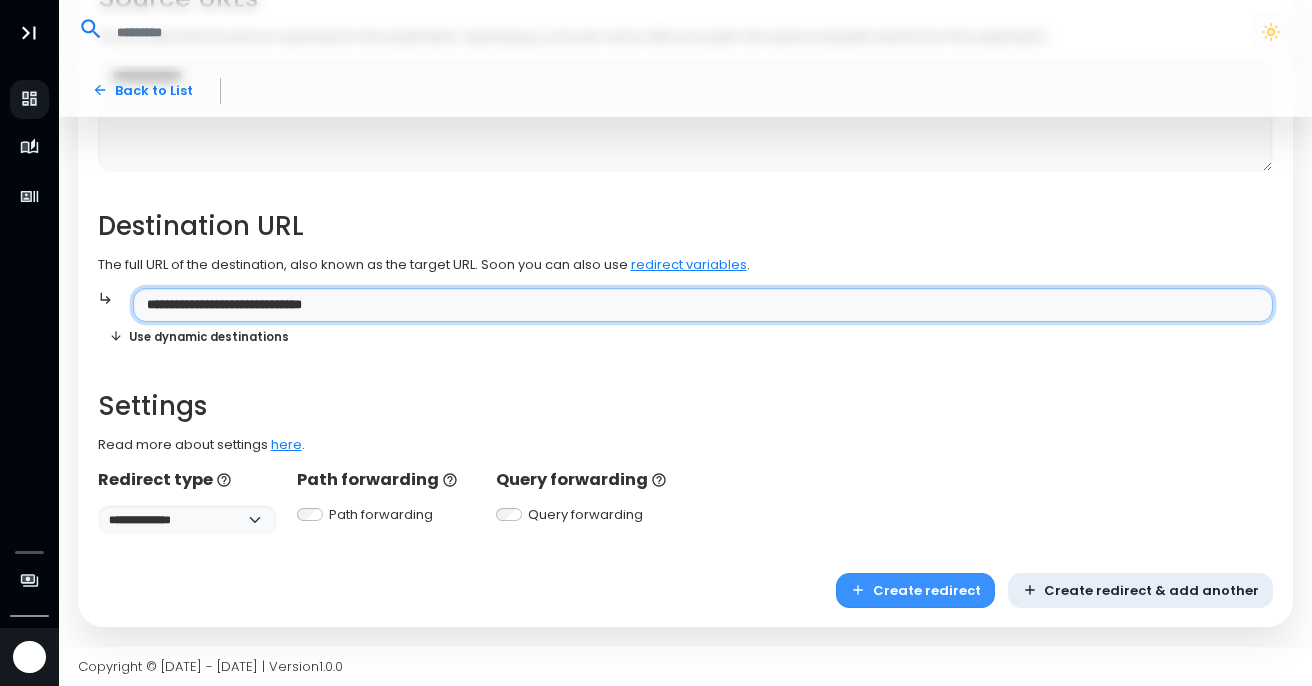 type on "**********" 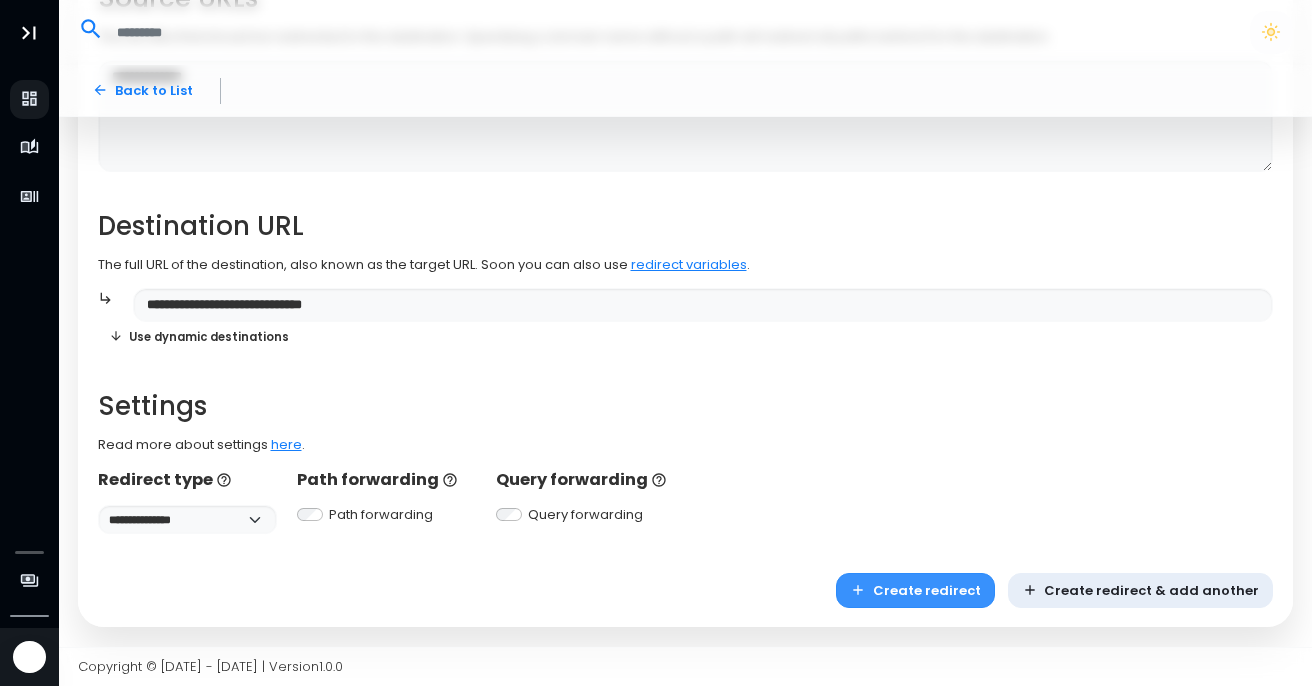 click on "Create redirect" at bounding box center [915, 590] 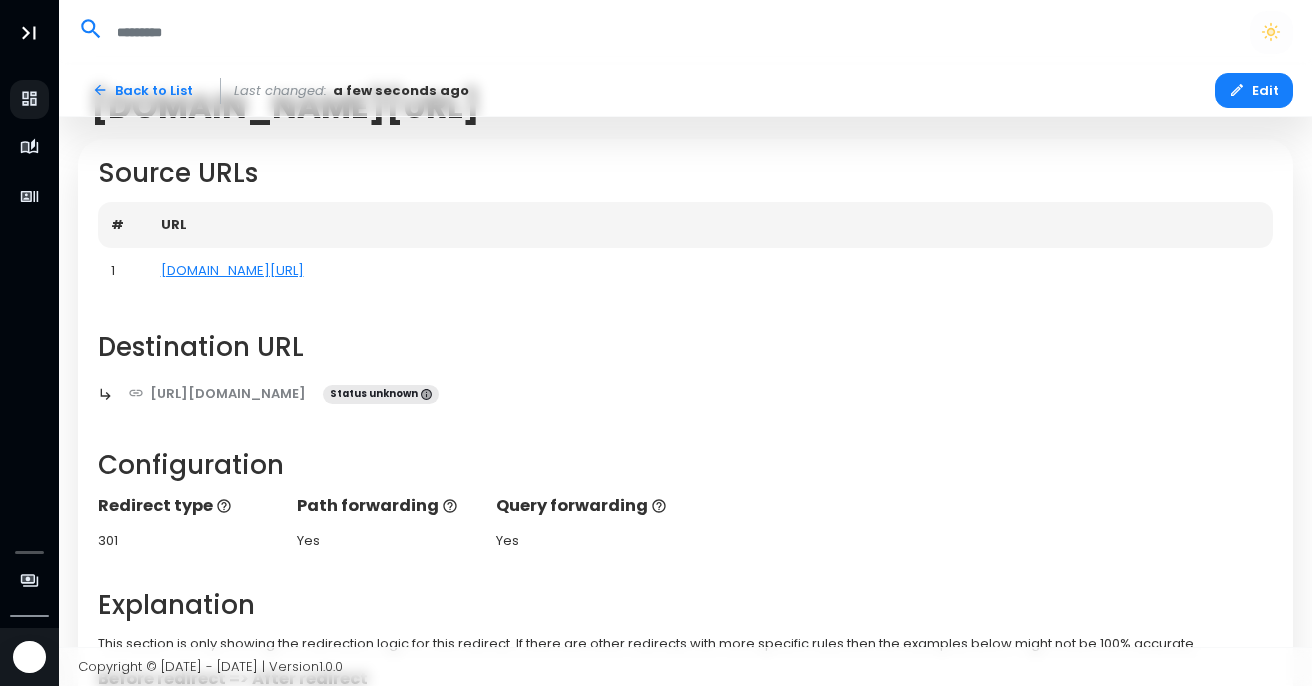 scroll, scrollTop: 0, scrollLeft: 0, axis: both 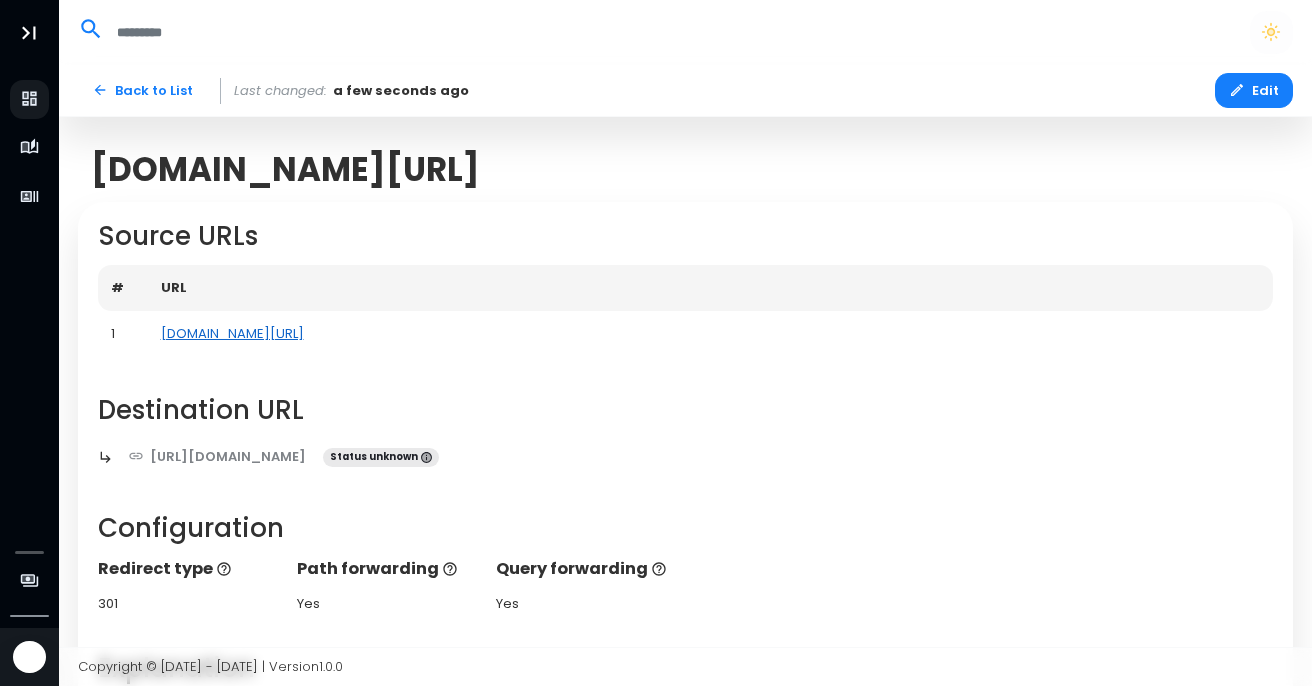 click on "[DOMAIN_NAME][URL]" at bounding box center (232, 333) 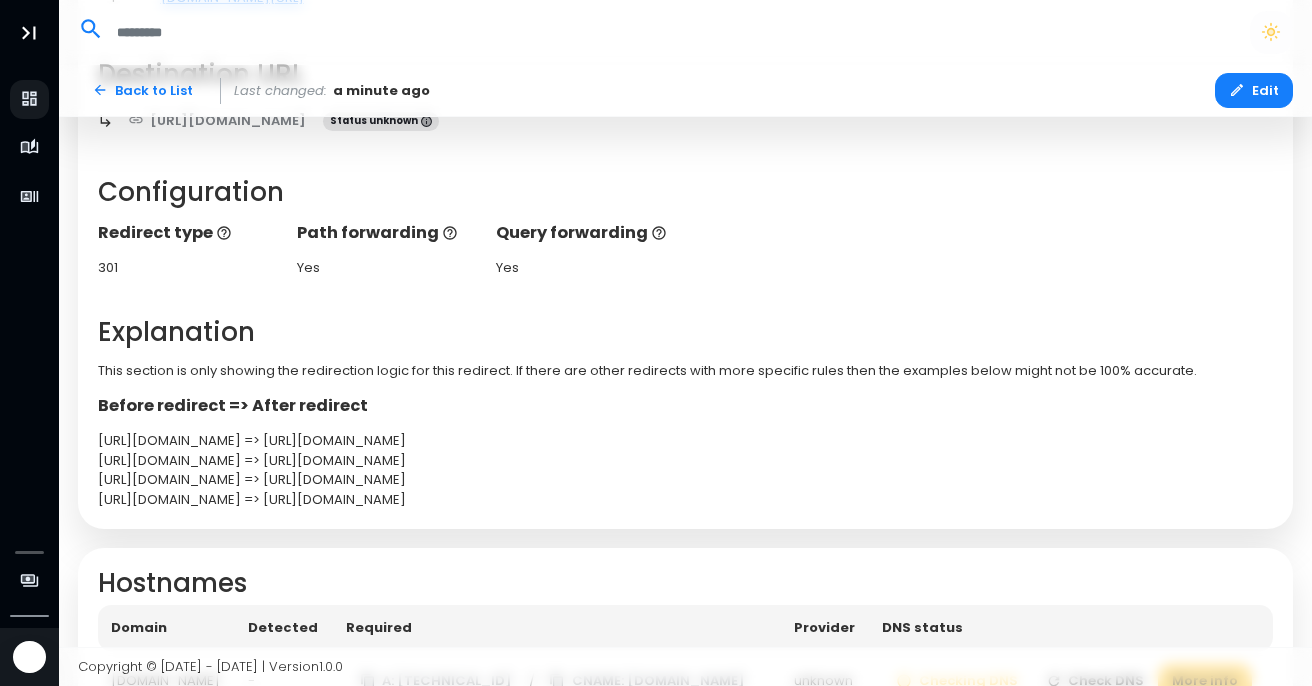 scroll, scrollTop: 439, scrollLeft: 0, axis: vertical 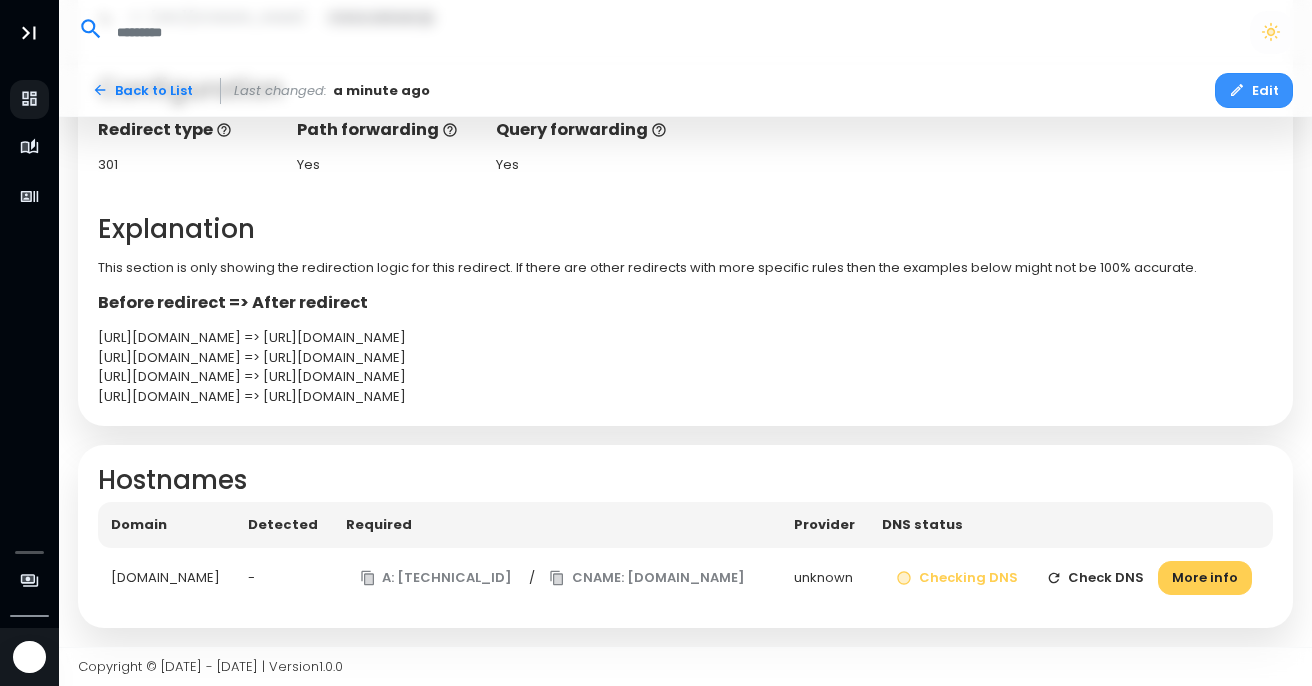 click on "Edit" at bounding box center (1254, 90) 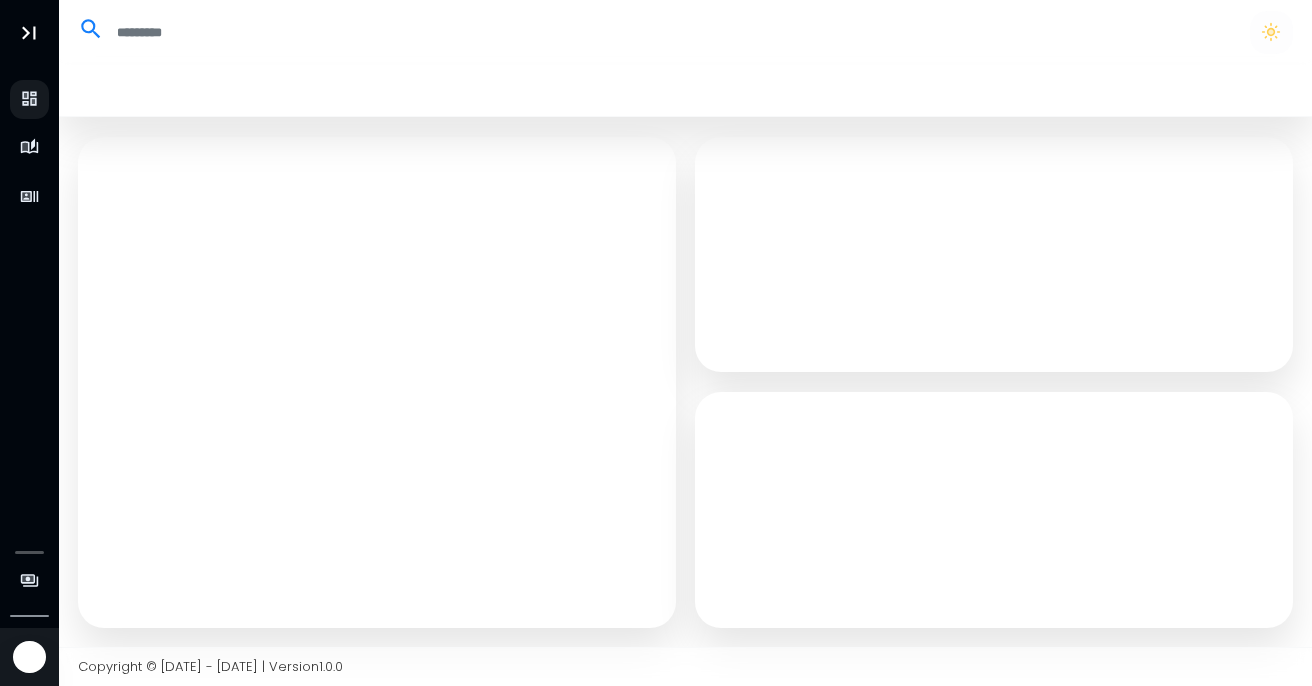 scroll, scrollTop: 0, scrollLeft: 0, axis: both 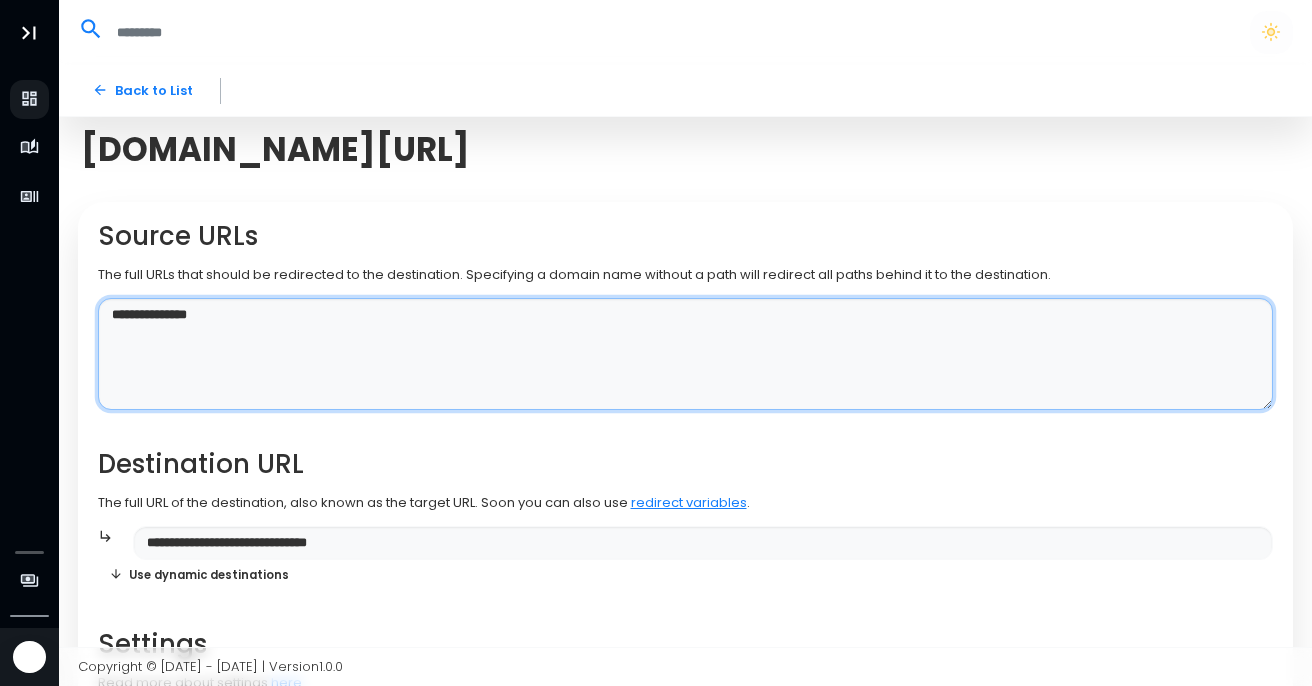 click on "**********" at bounding box center [686, 354] 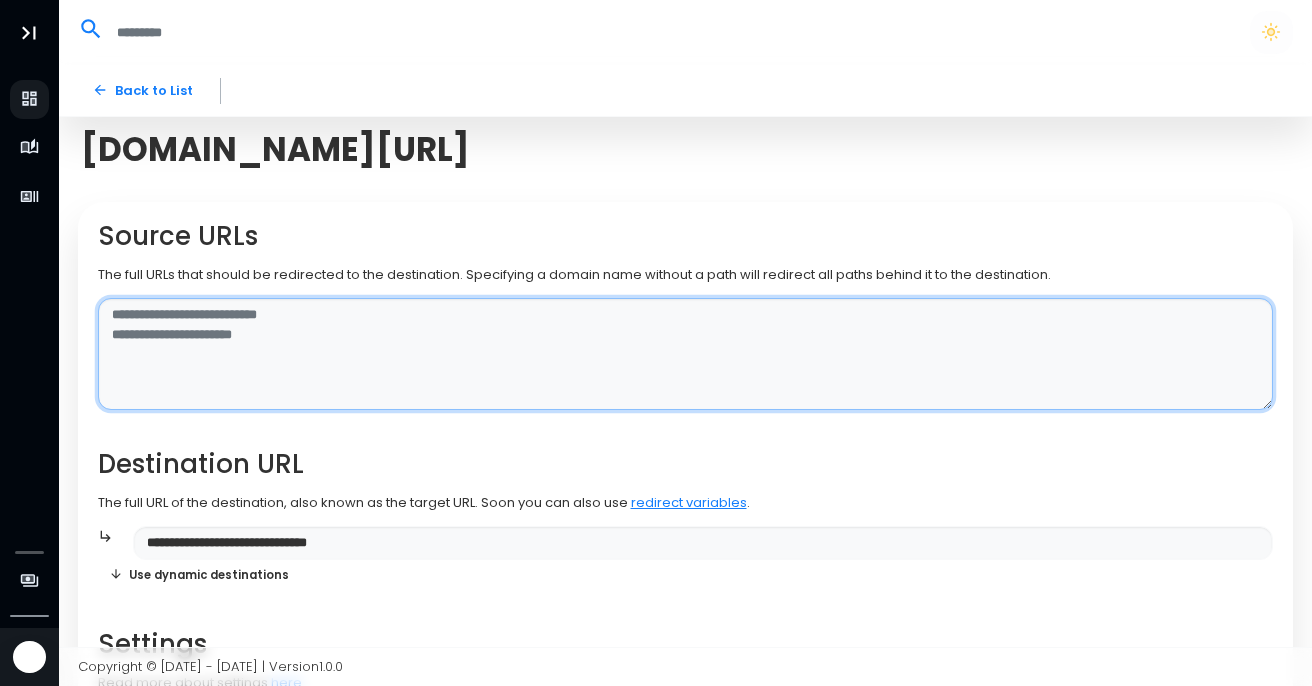 paste on "**********" 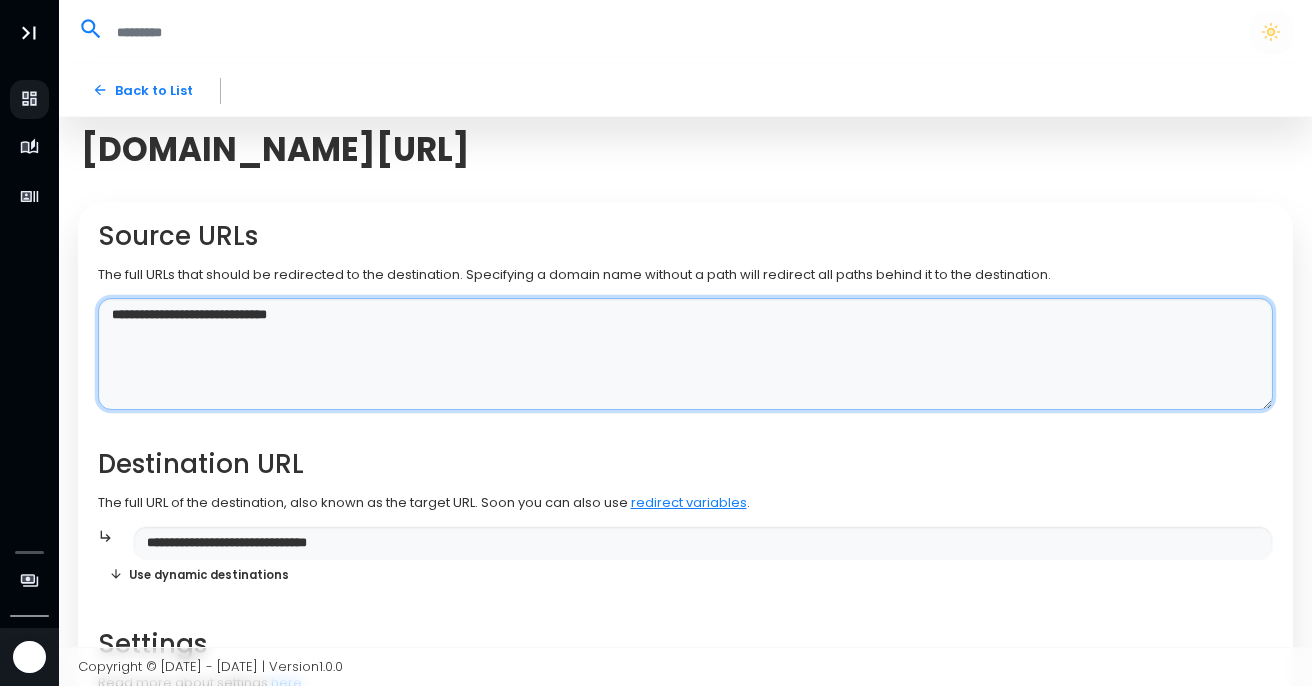 type on "**********" 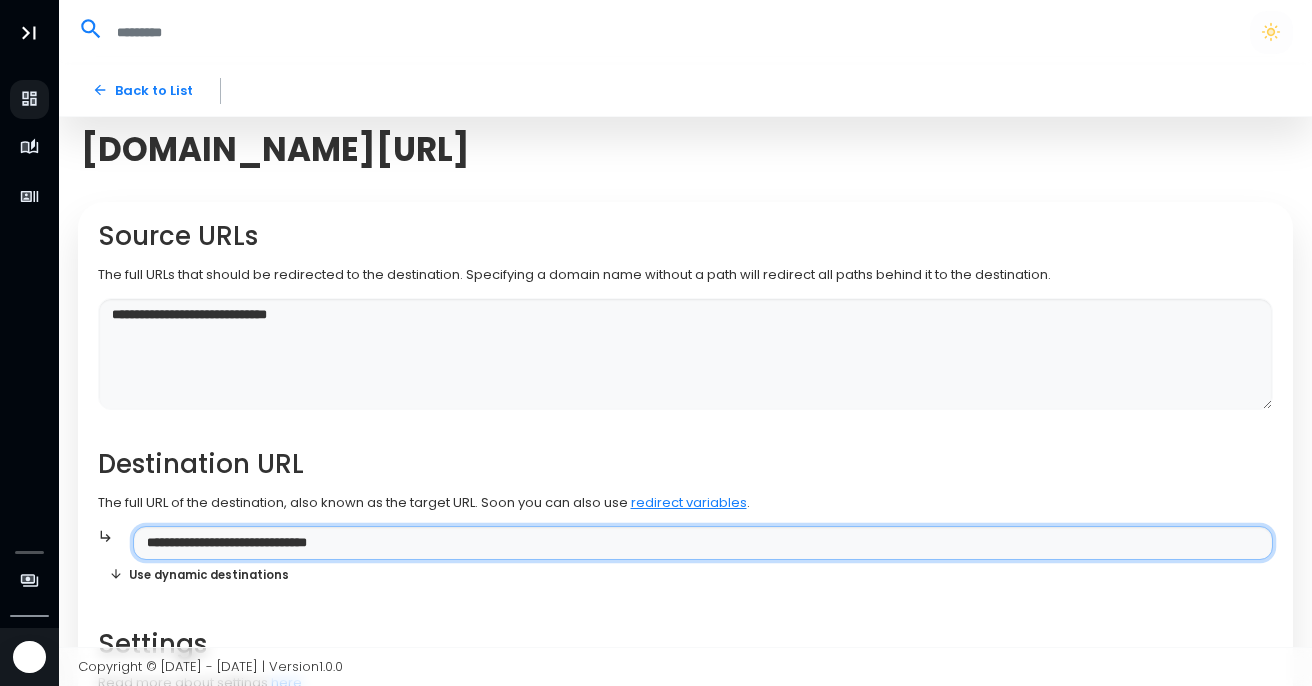 click on "**********" at bounding box center (703, 543) 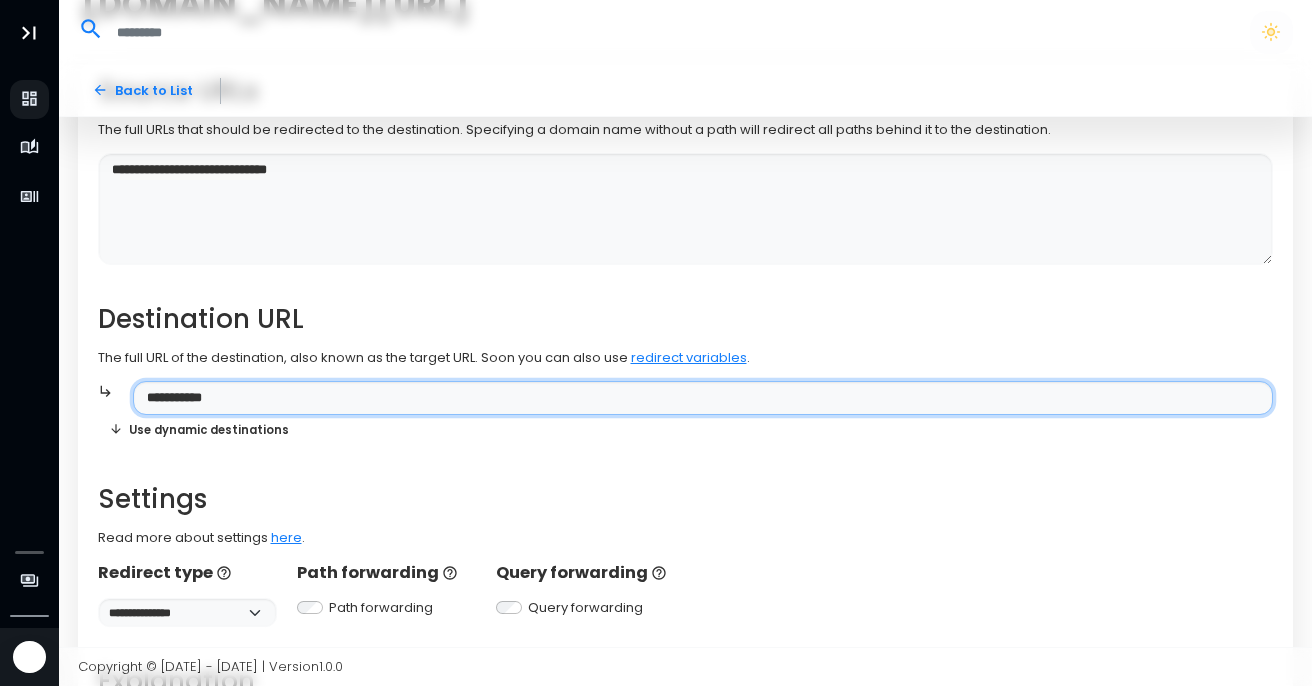 scroll, scrollTop: 469, scrollLeft: 0, axis: vertical 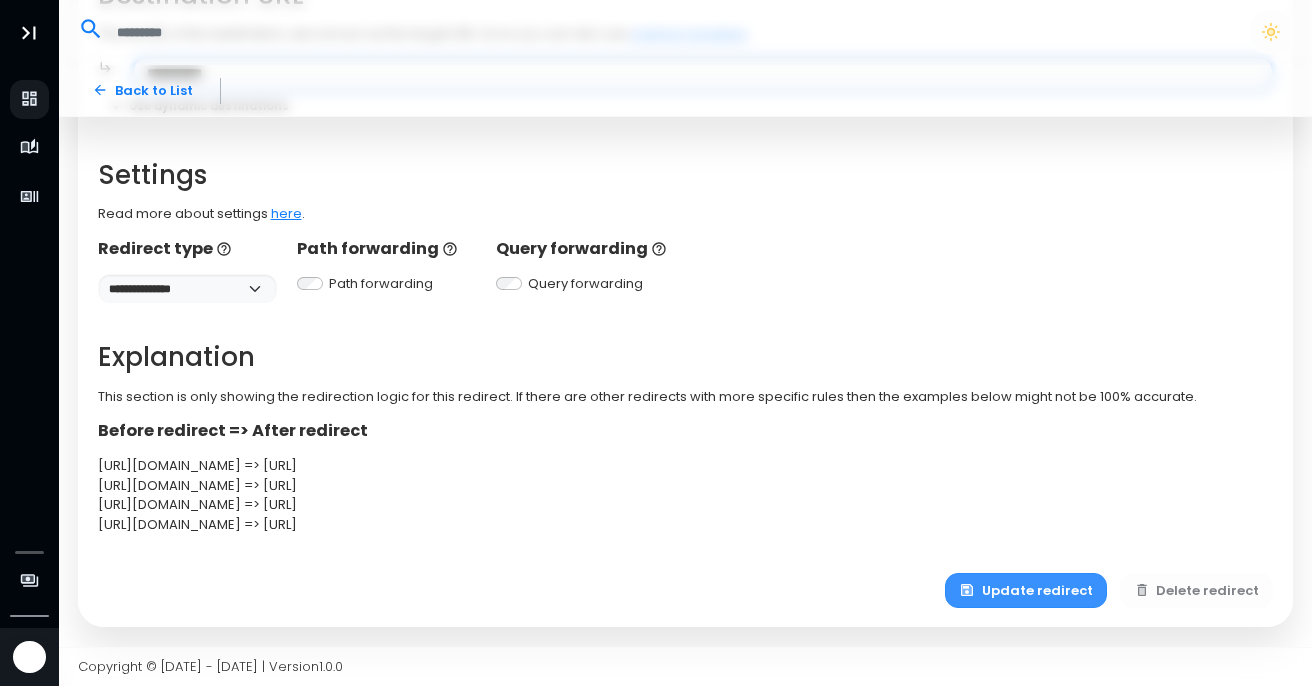 type on "**********" 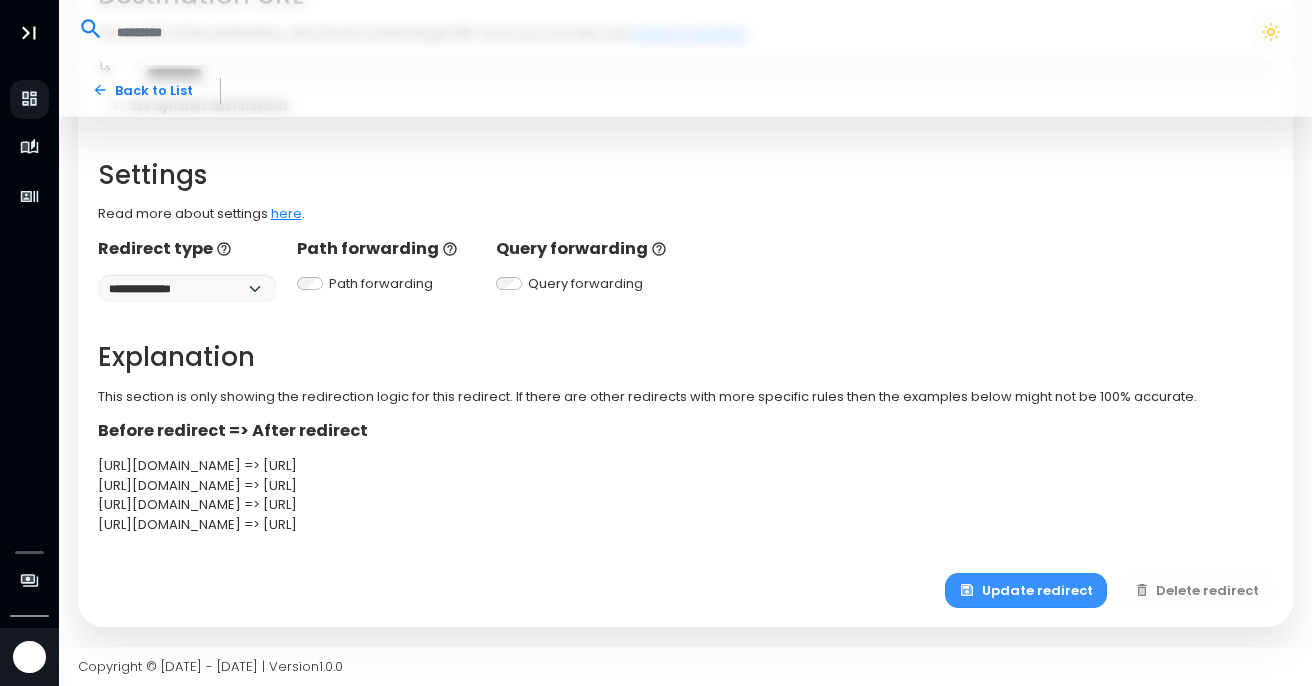 click 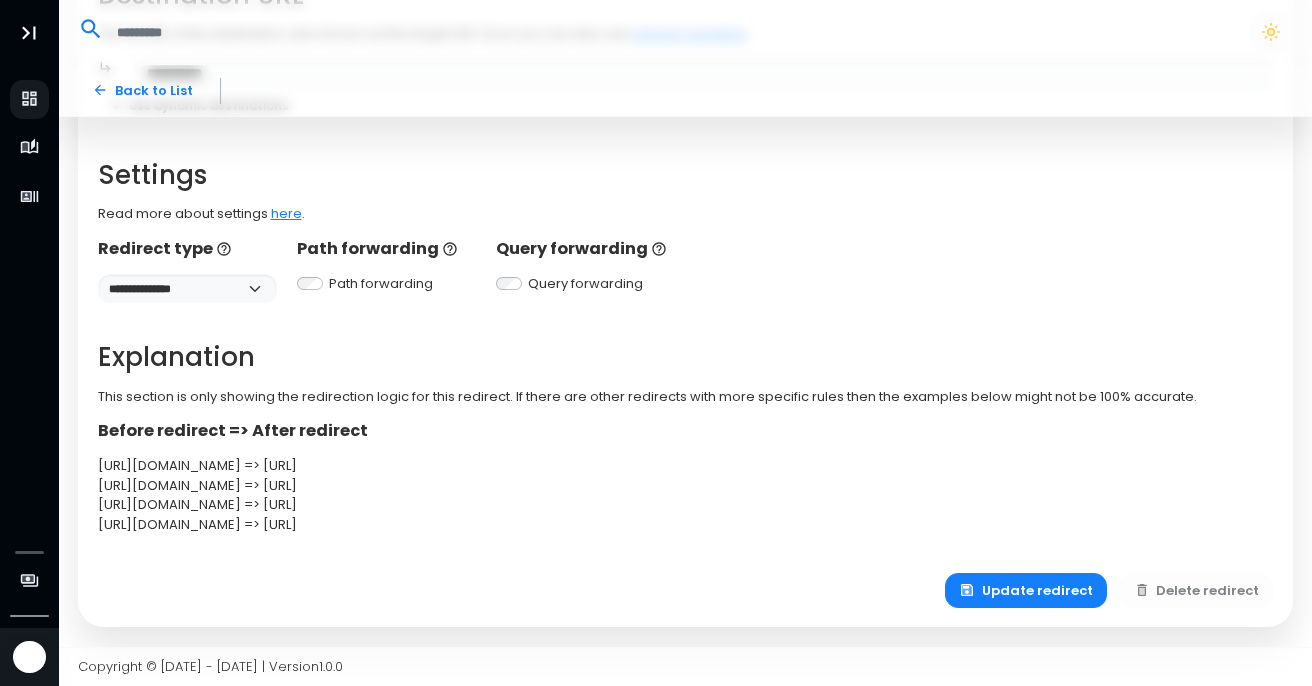 click on "Update redirect" at bounding box center (1026, 590) 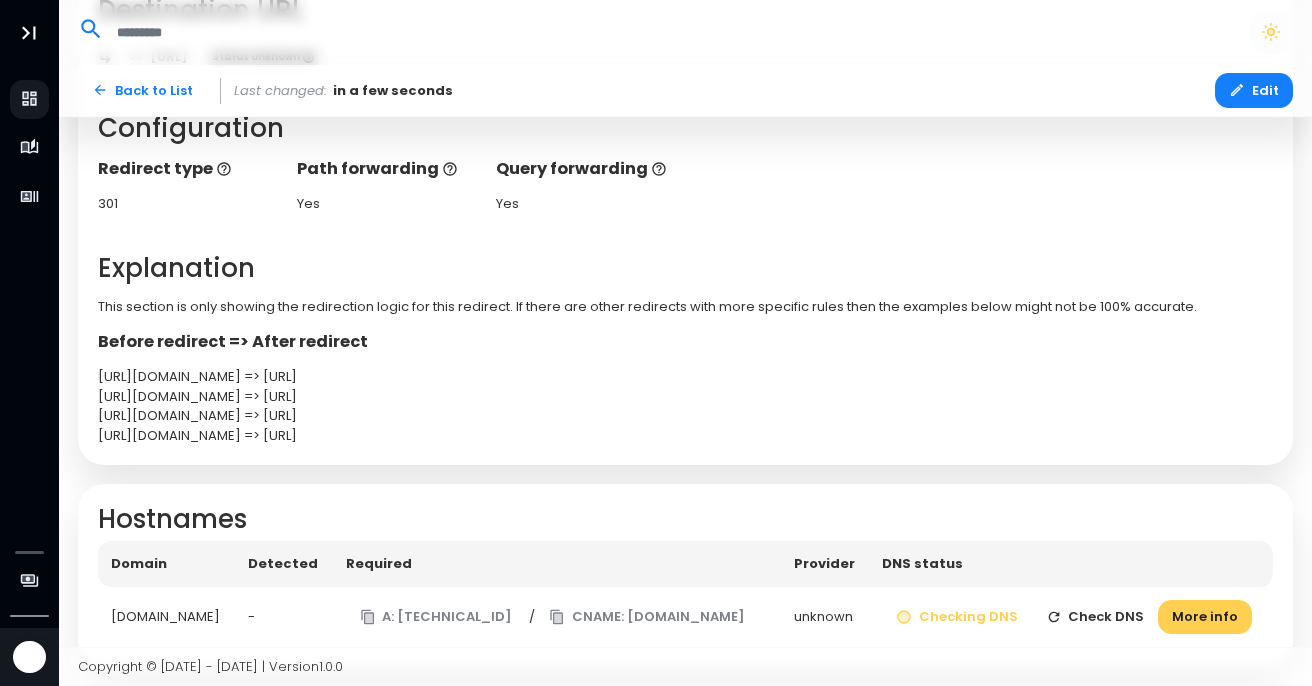 scroll, scrollTop: 474, scrollLeft: 0, axis: vertical 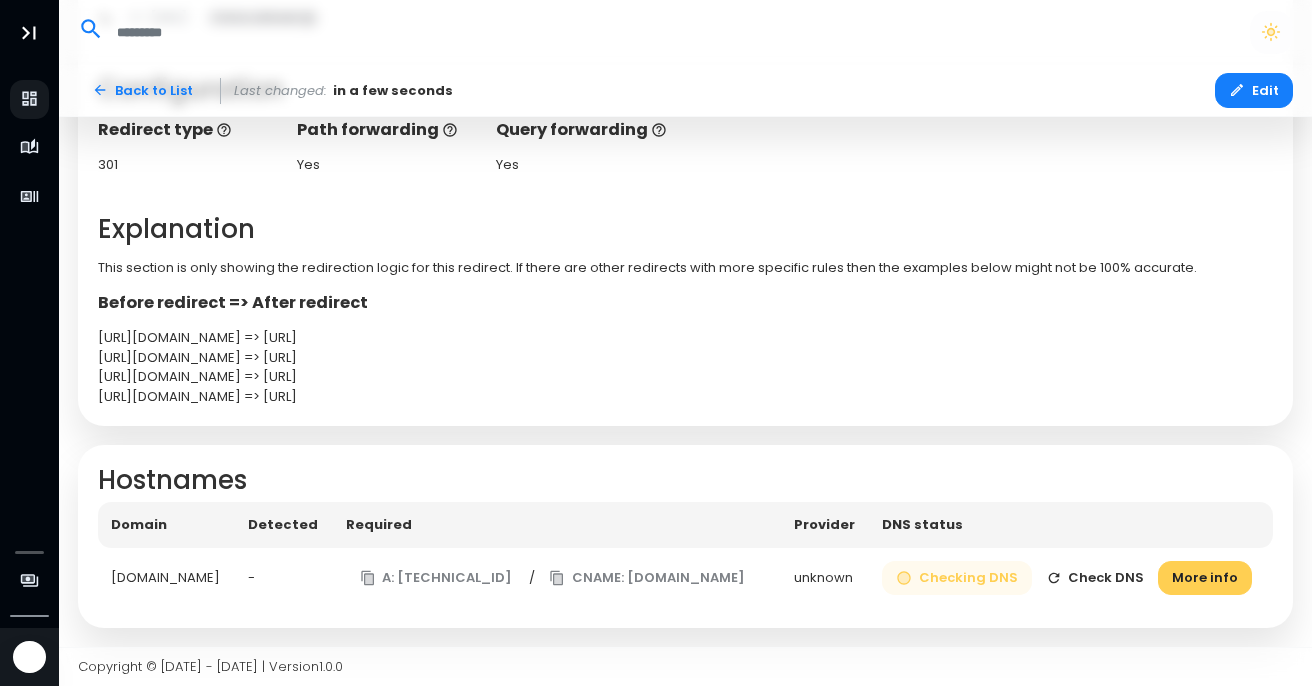 click on "Checking DNS" at bounding box center (957, 578) 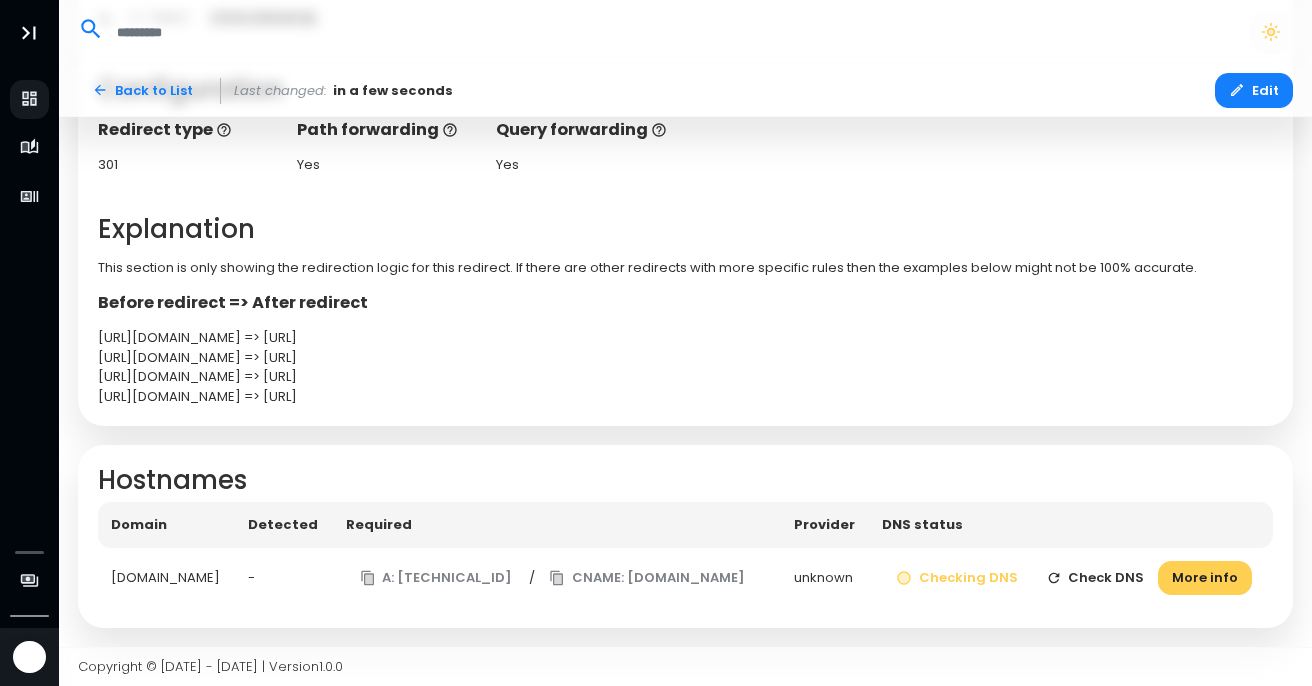 click 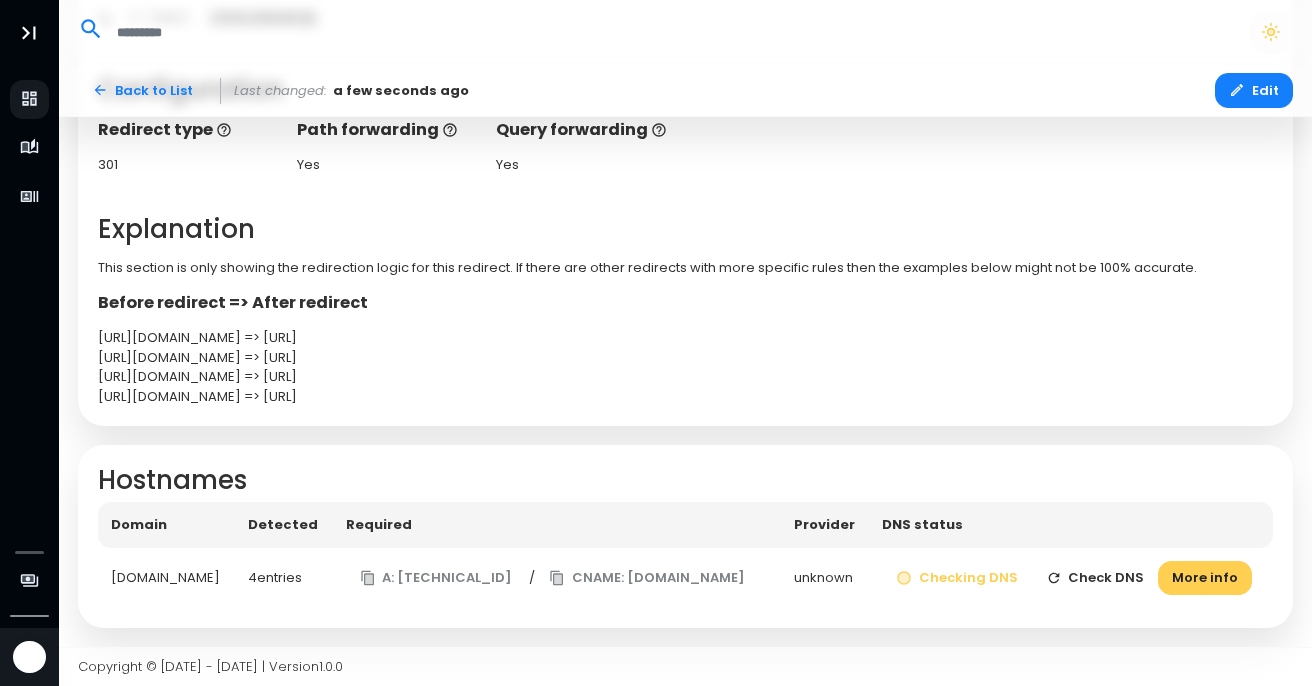 click 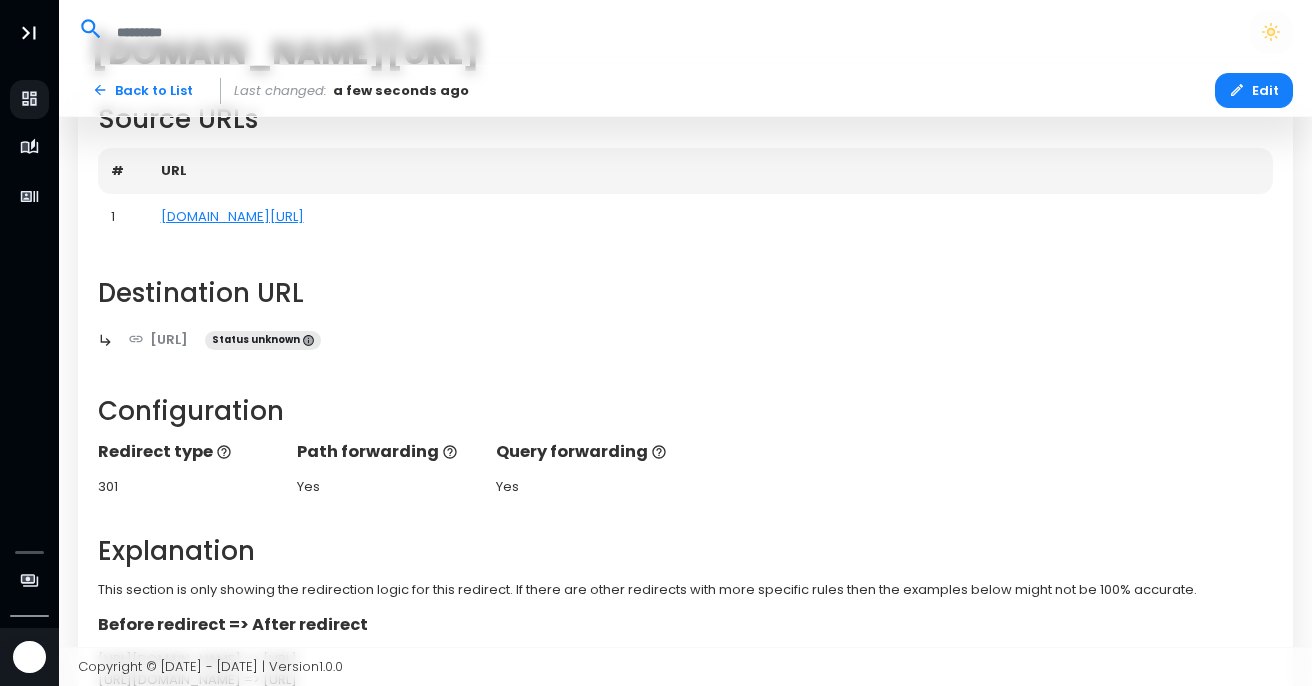 scroll, scrollTop: 112, scrollLeft: 0, axis: vertical 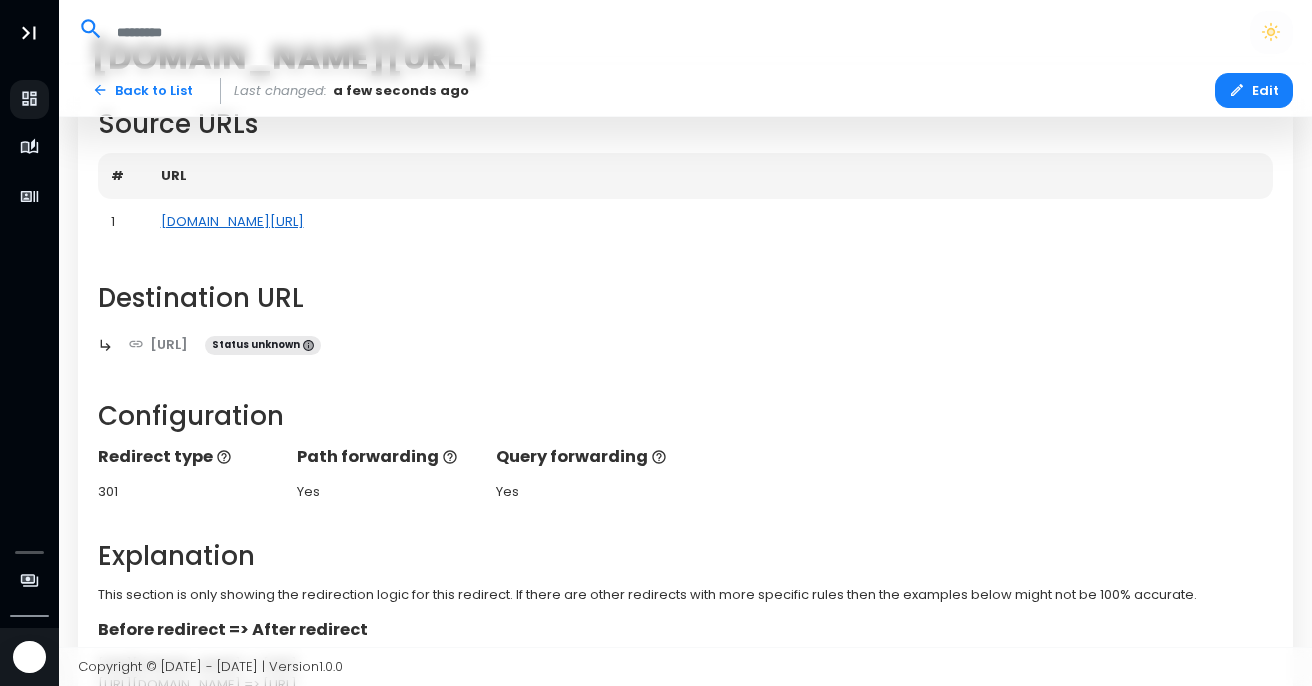 click on "[DOMAIN_NAME][URL]" at bounding box center (232, 221) 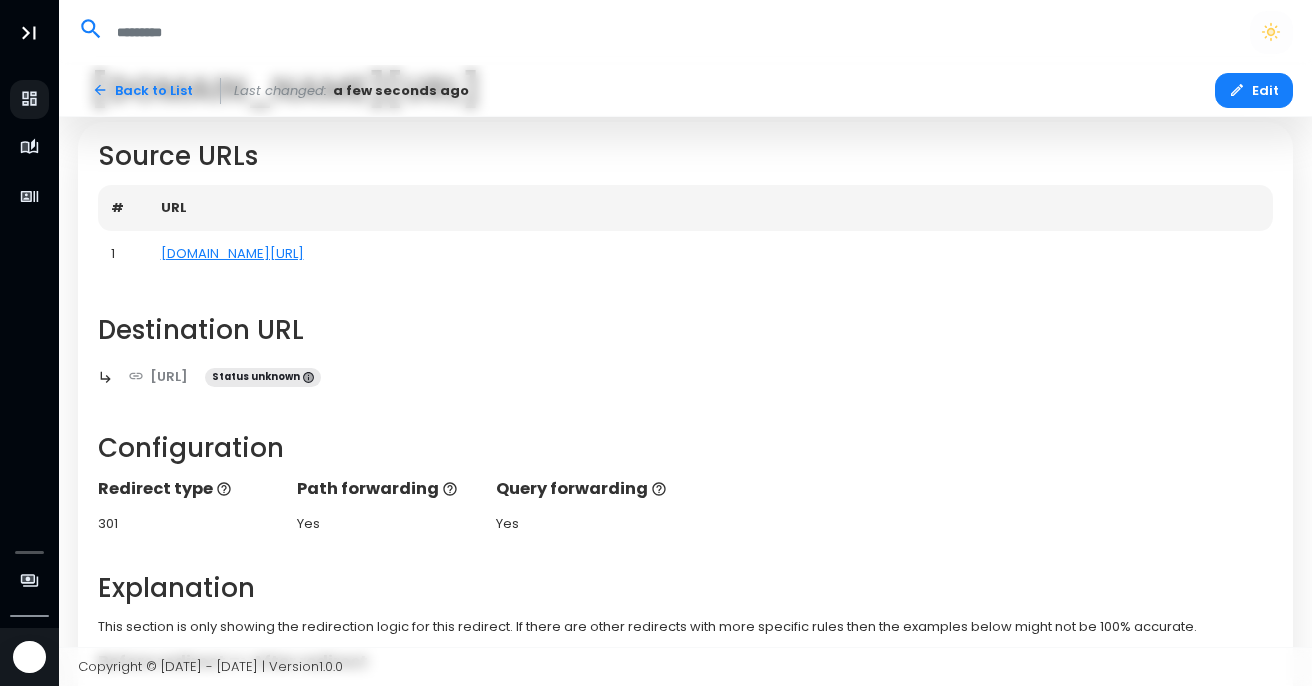 scroll, scrollTop: 55, scrollLeft: 0, axis: vertical 